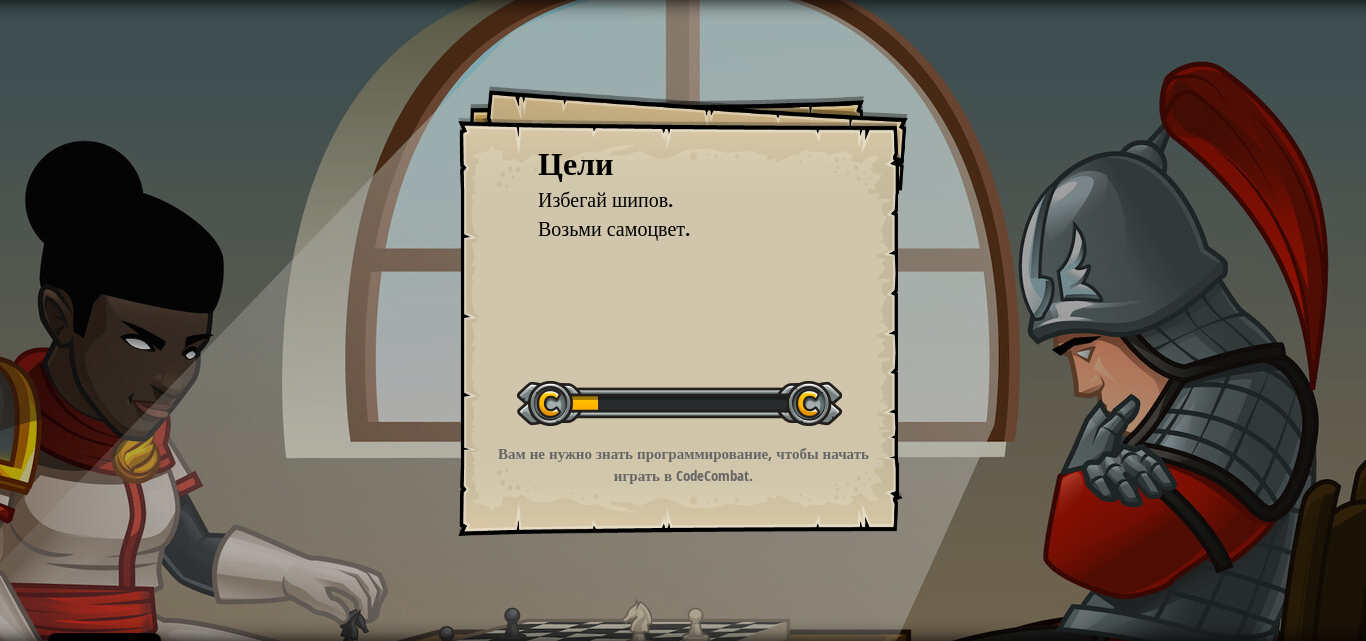 scroll, scrollTop: 0, scrollLeft: 0, axis: both 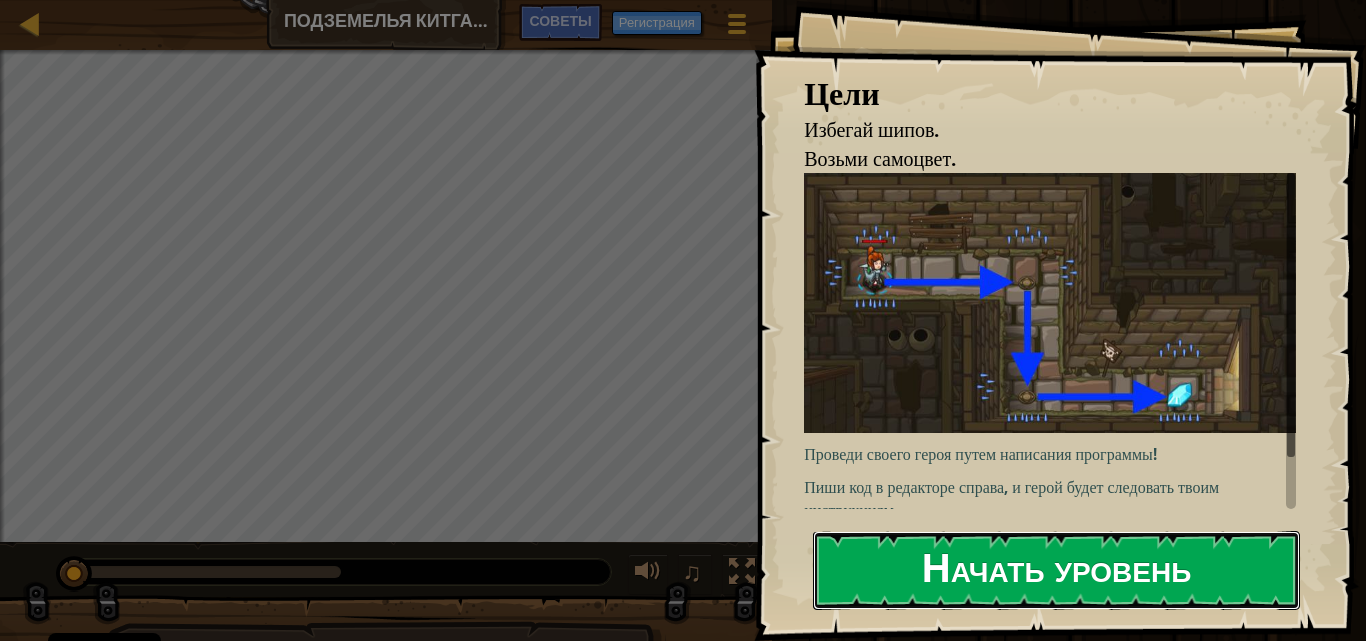 click on "Начать уровень" at bounding box center (1056, 570) 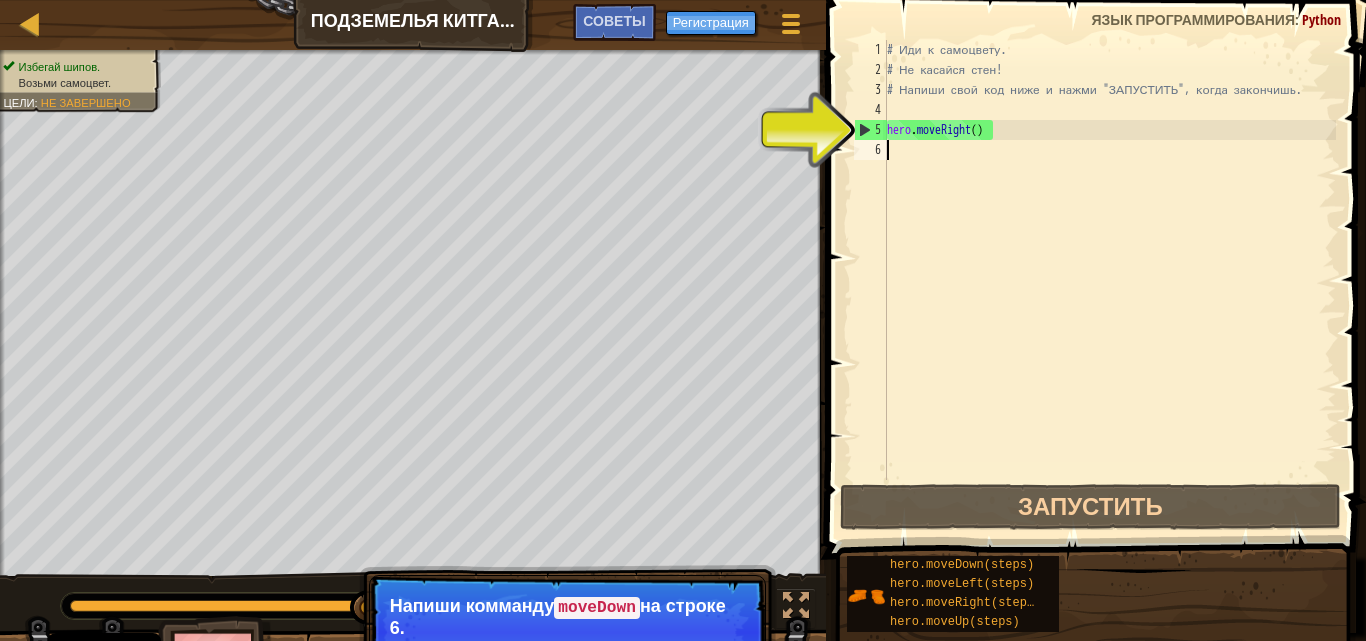 click on "# Иди к самоцвету. # Не касайся стен! # Напиши свой код ниже и нажми "ЗАПУСТИТЬ", когда закончишь. hero . moveRight ( )" at bounding box center [1109, 280] 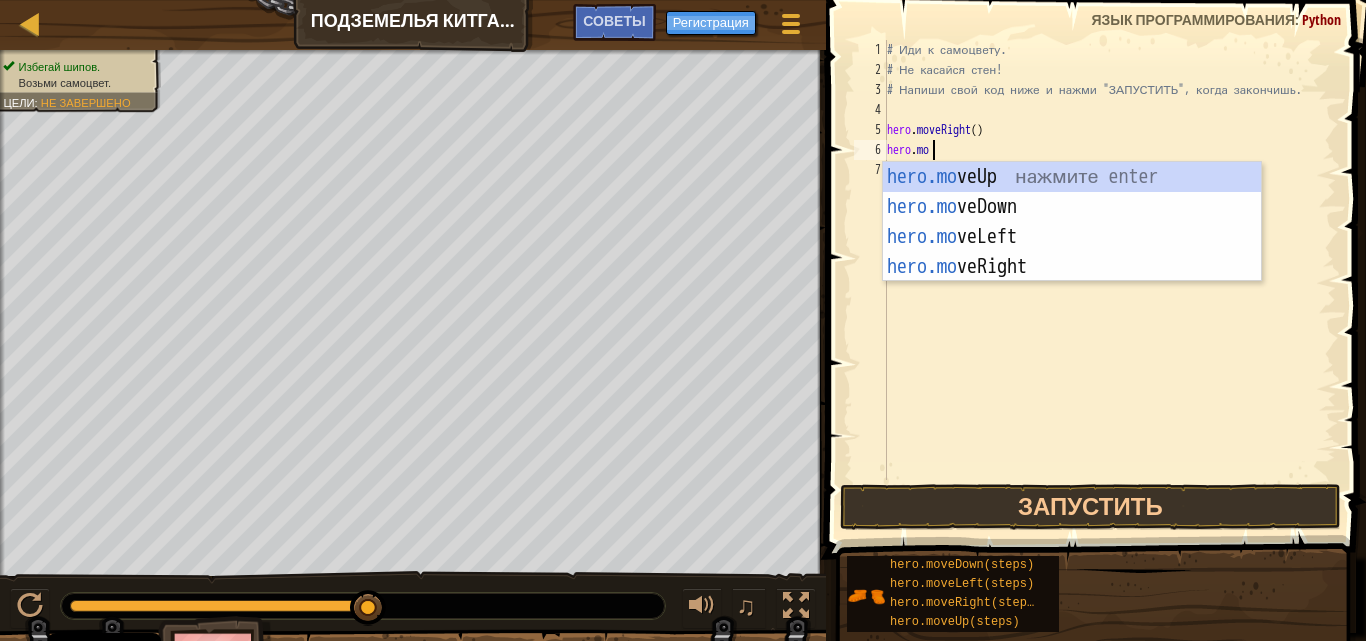 scroll, scrollTop: 9, scrollLeft: 3, axis: both 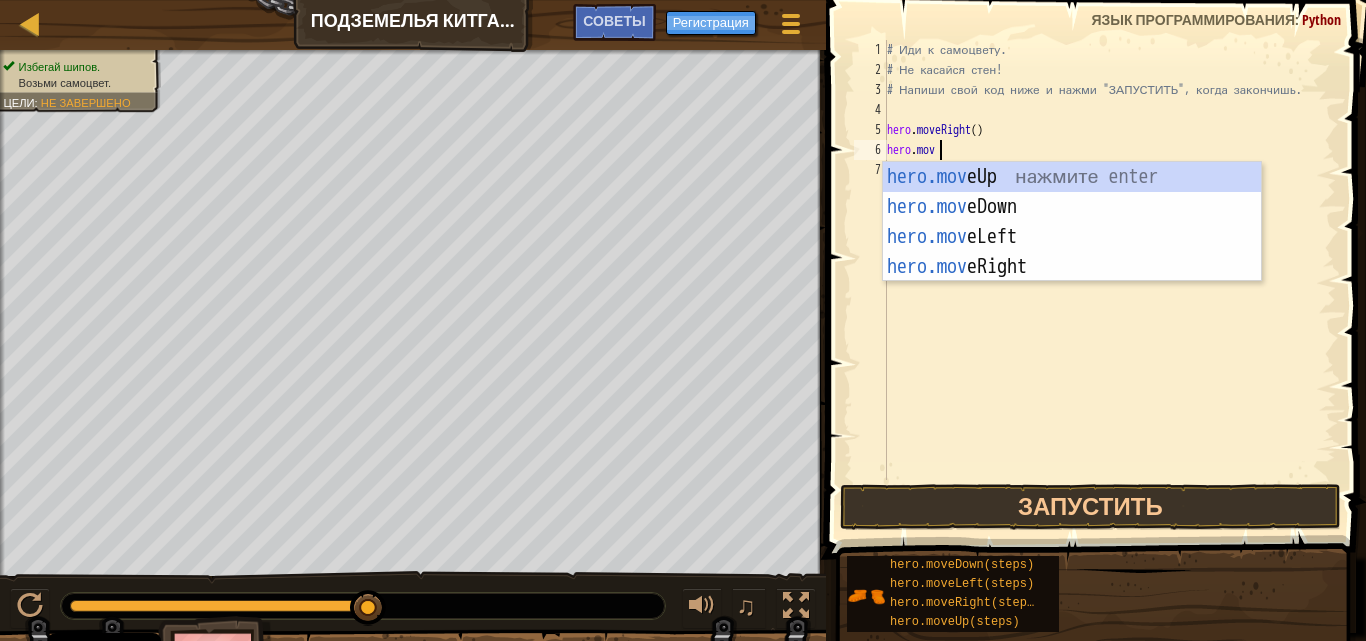 type on "hero.move" 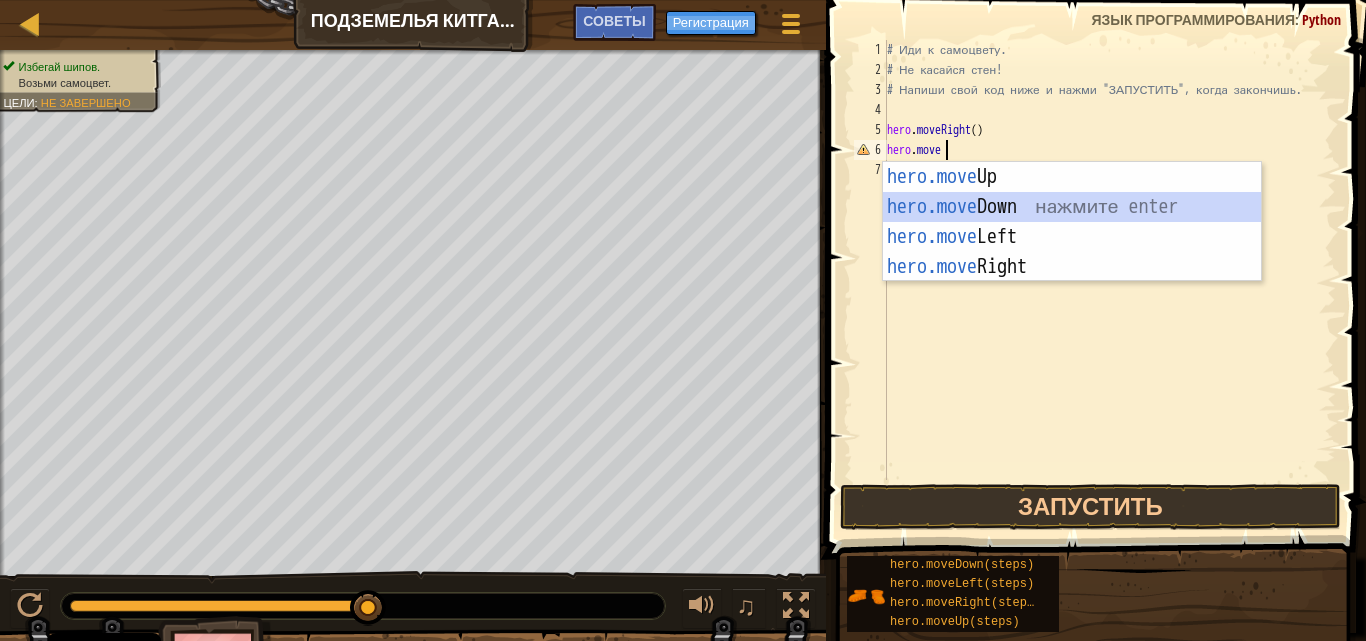 scroll, scrollTop: 9, scrollLeft: 0, axis: vertical 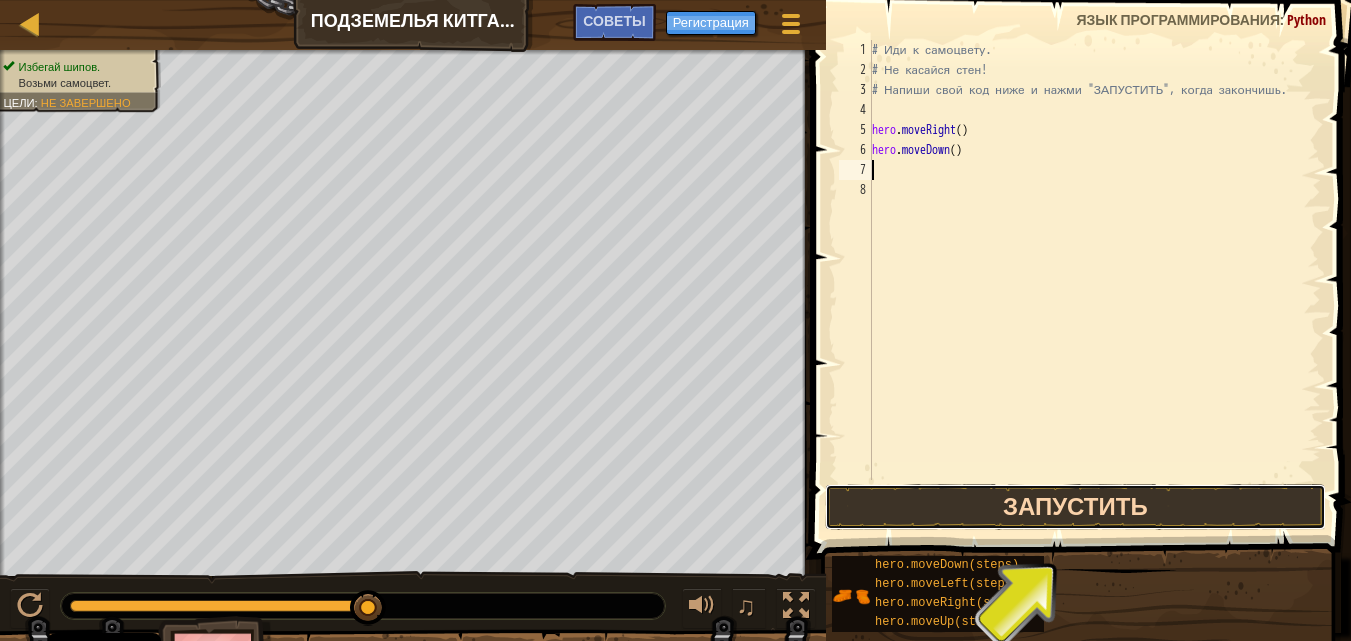 click on "Запустить" at bounding box center (1075, 507) 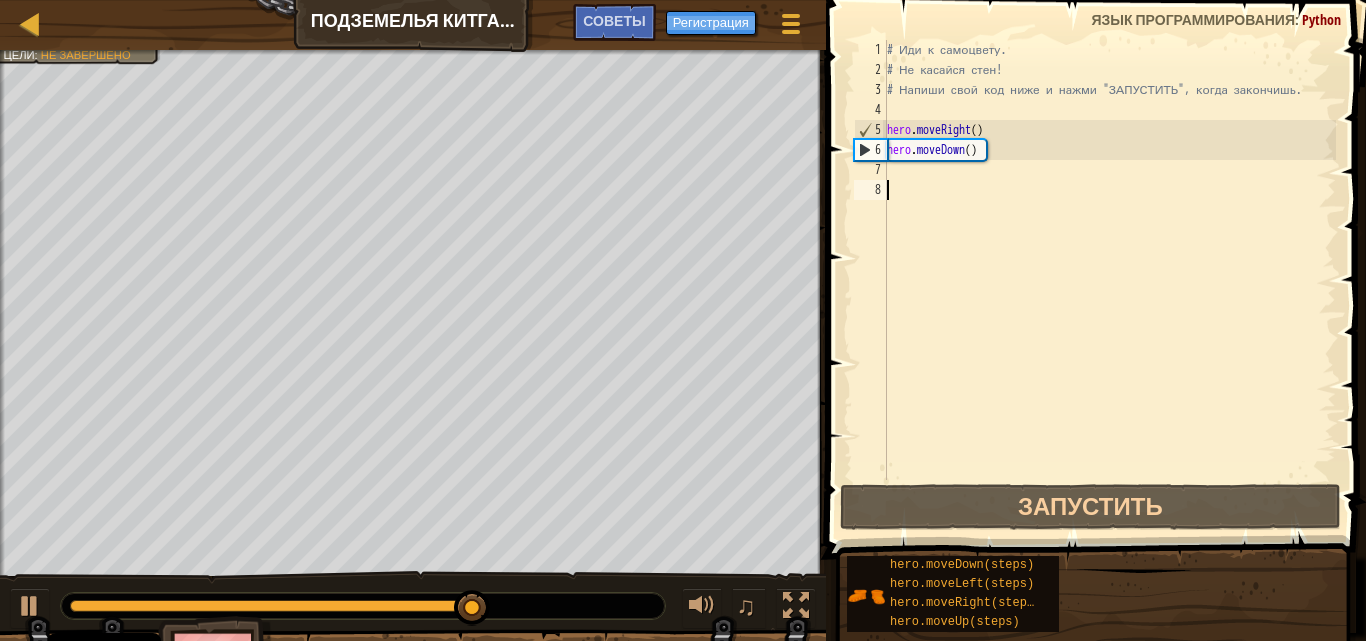 click on "# Иди к самоцвету. # Не касайся стен! # Напиши свой код ниже и нажми "ЗАПУСТИТЬ", когда закончишь. hero . moveRight ( ) hero . moveDown ( )" at bounding box center (1109, 280) 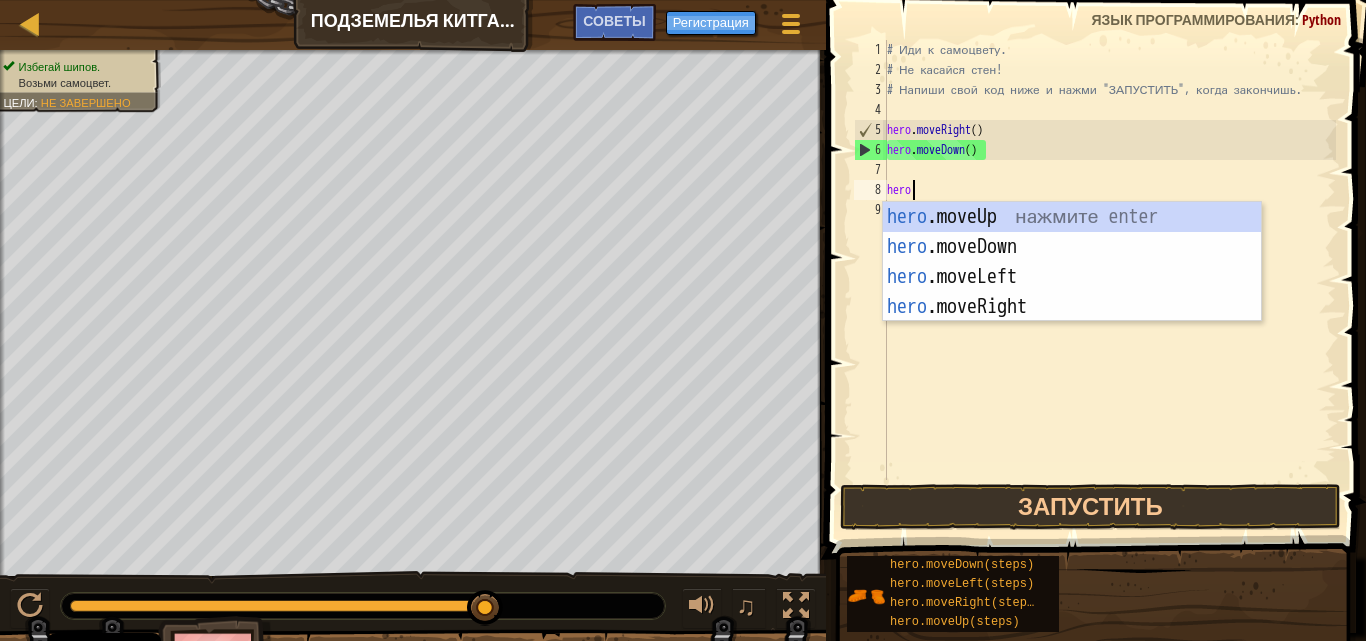 scroll, scrollTop: 9, scrollLeft: 1, axis: both 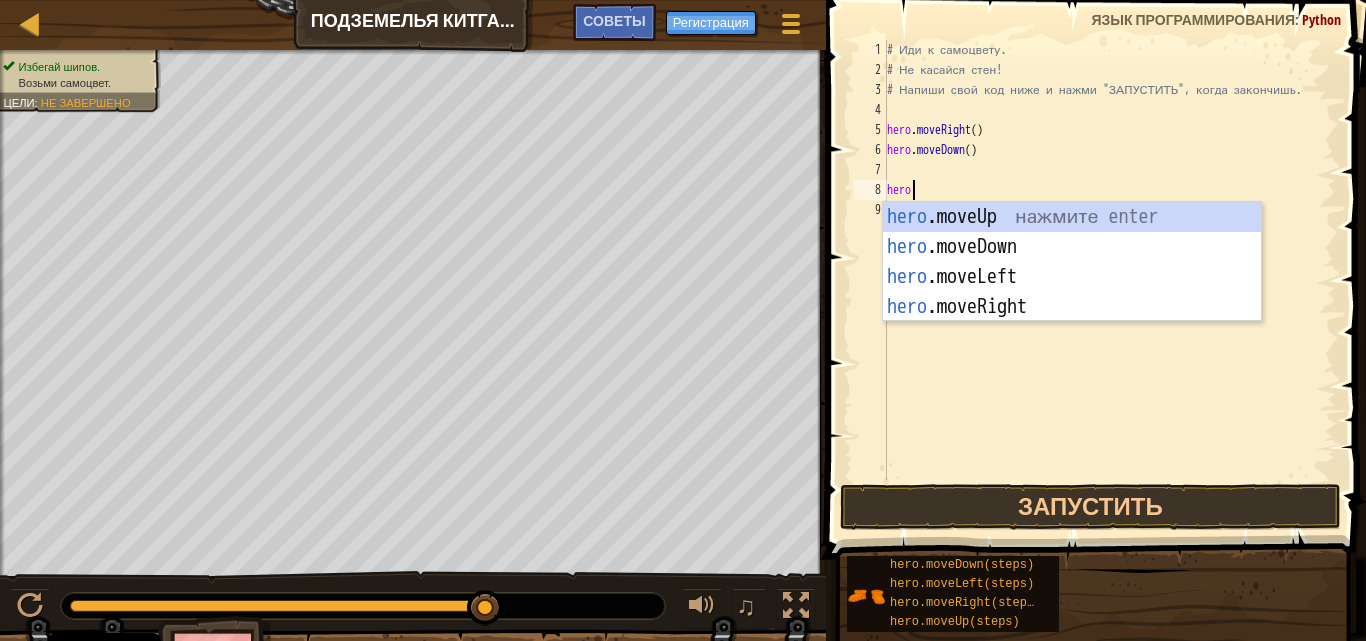 type on "hero." 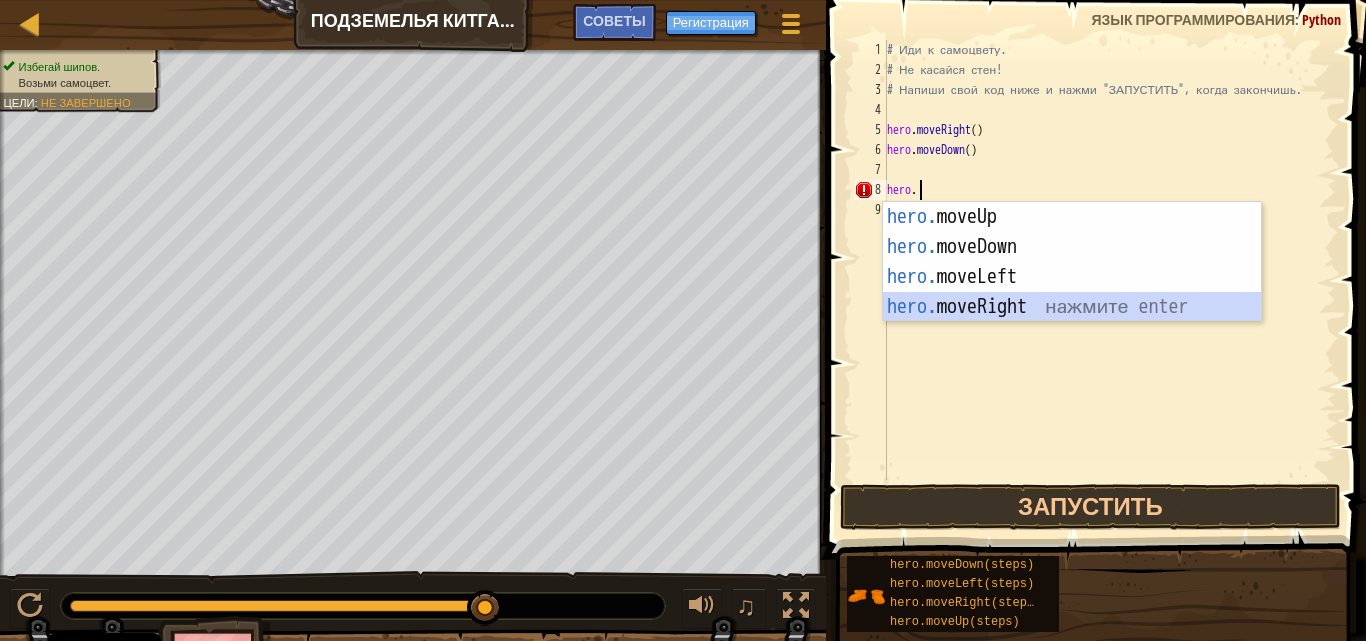type 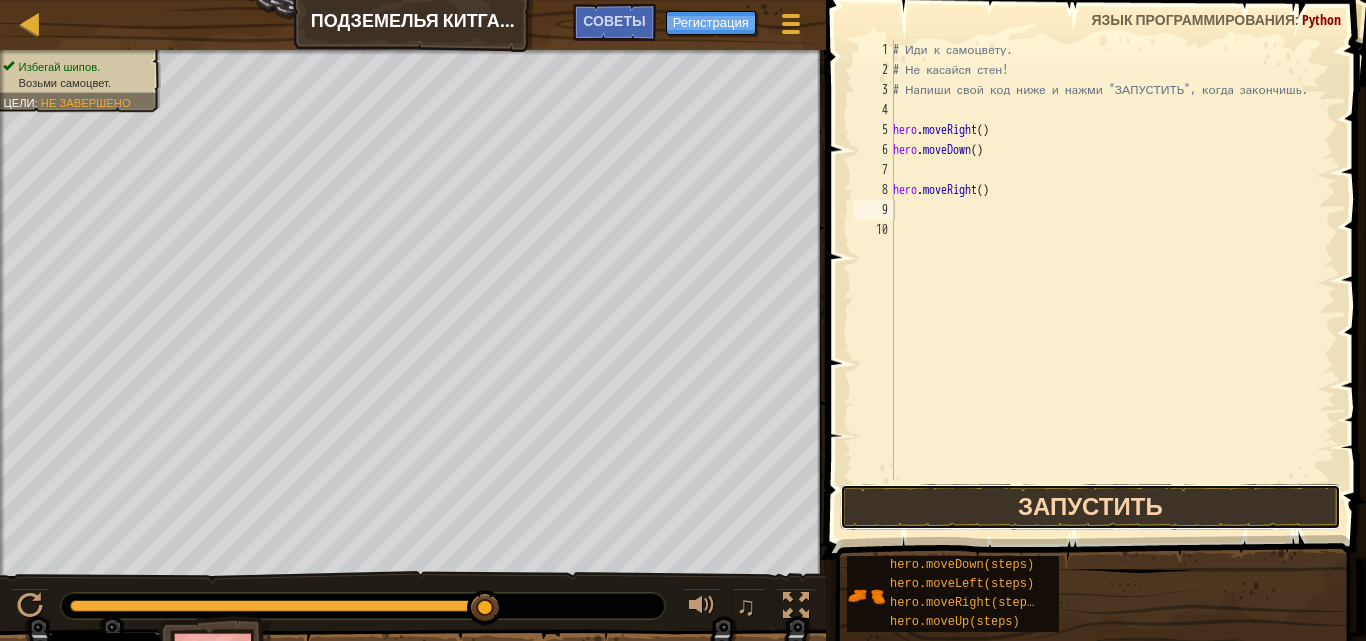 click on "Запустить" at bounding box center [1090, 507] 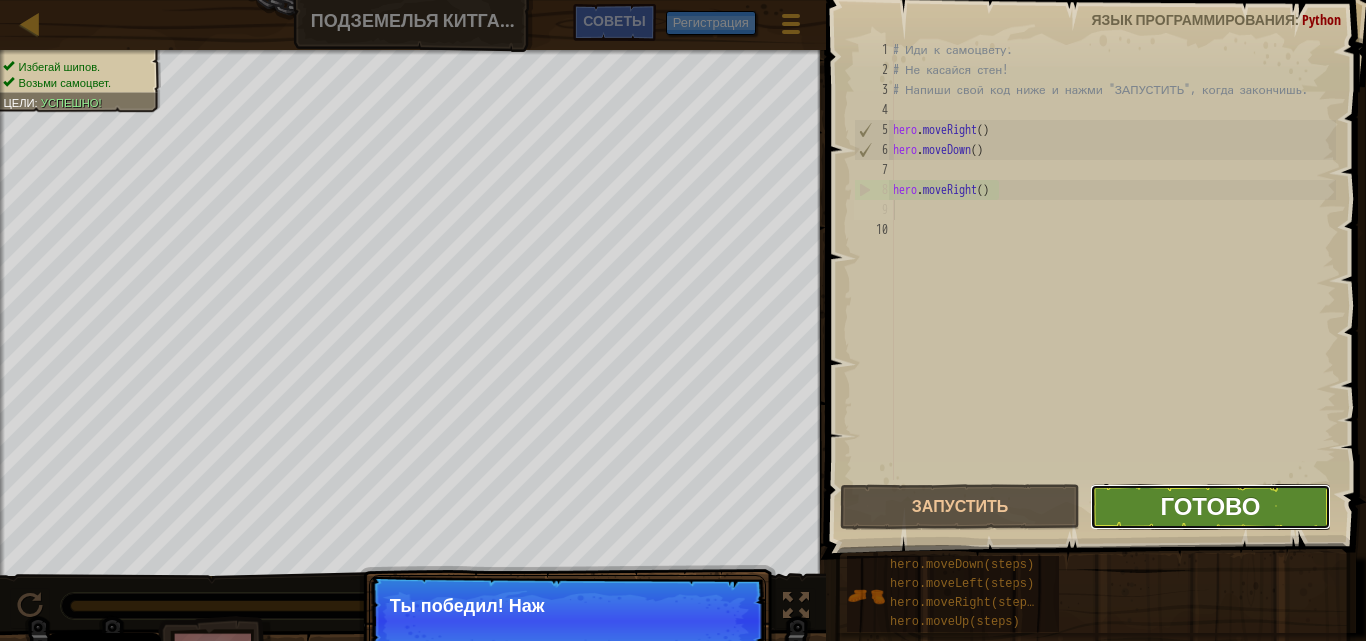 click on "Готово" at bounding box center [1210, 506] 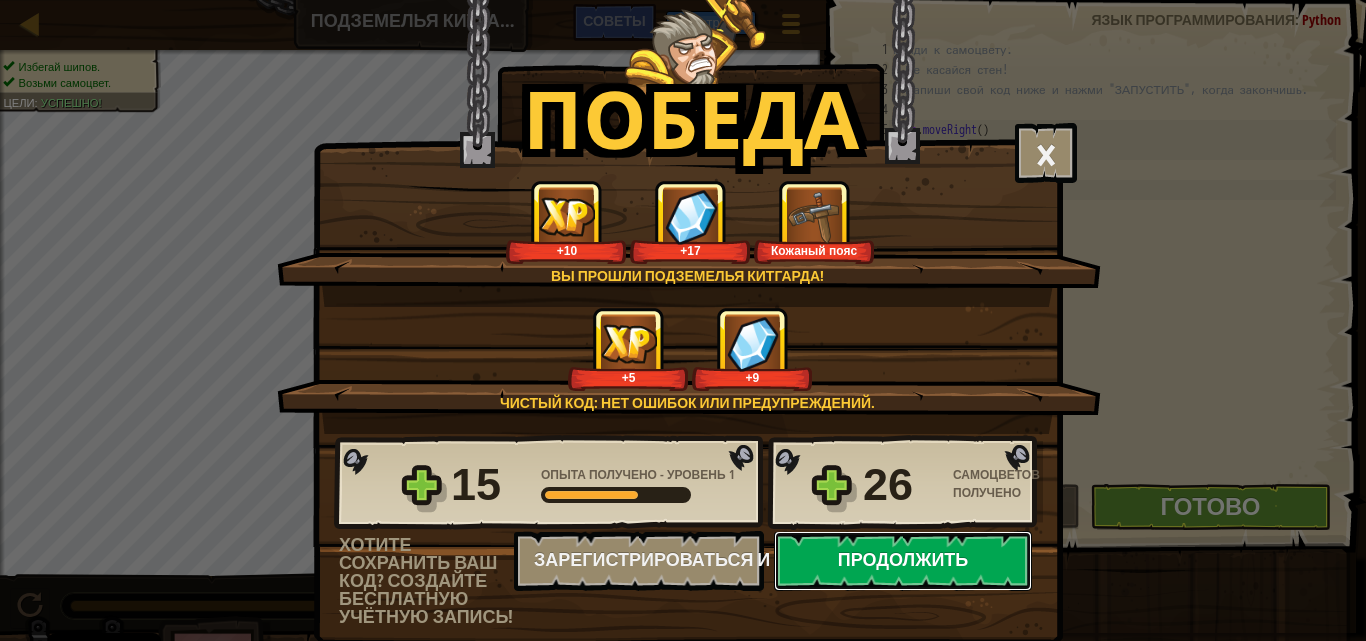 click on "Продолжить" at bounding box center [903, 561] 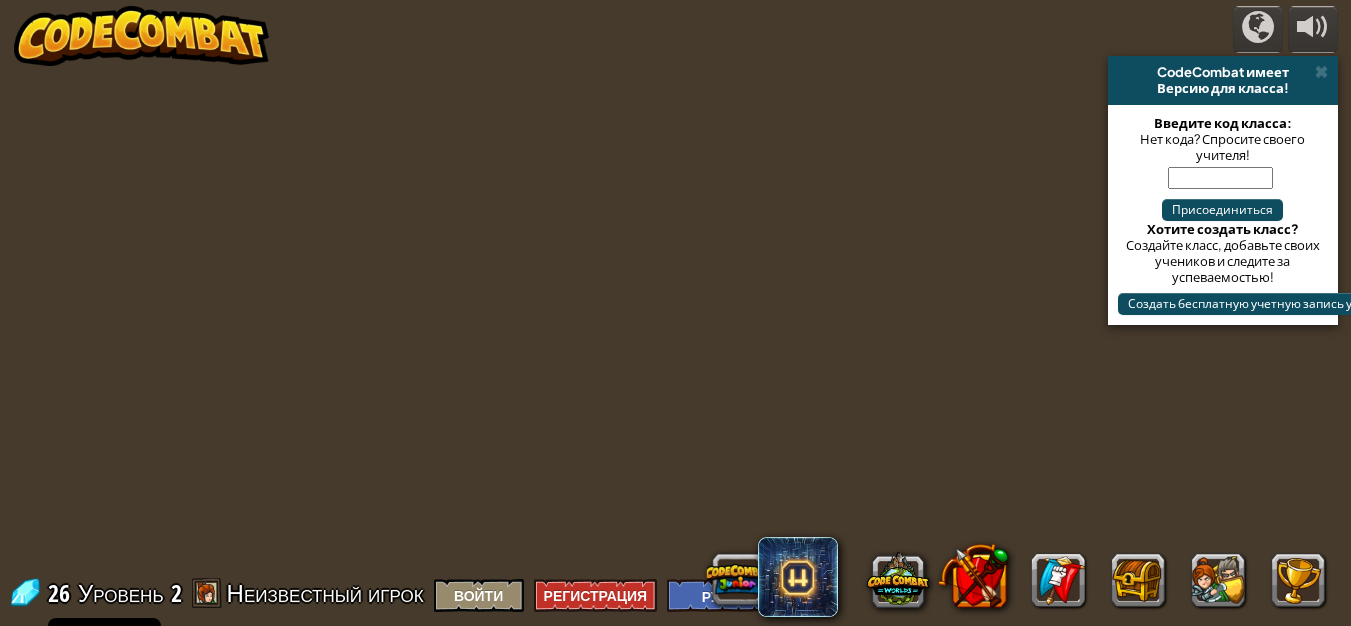 select on "ru" 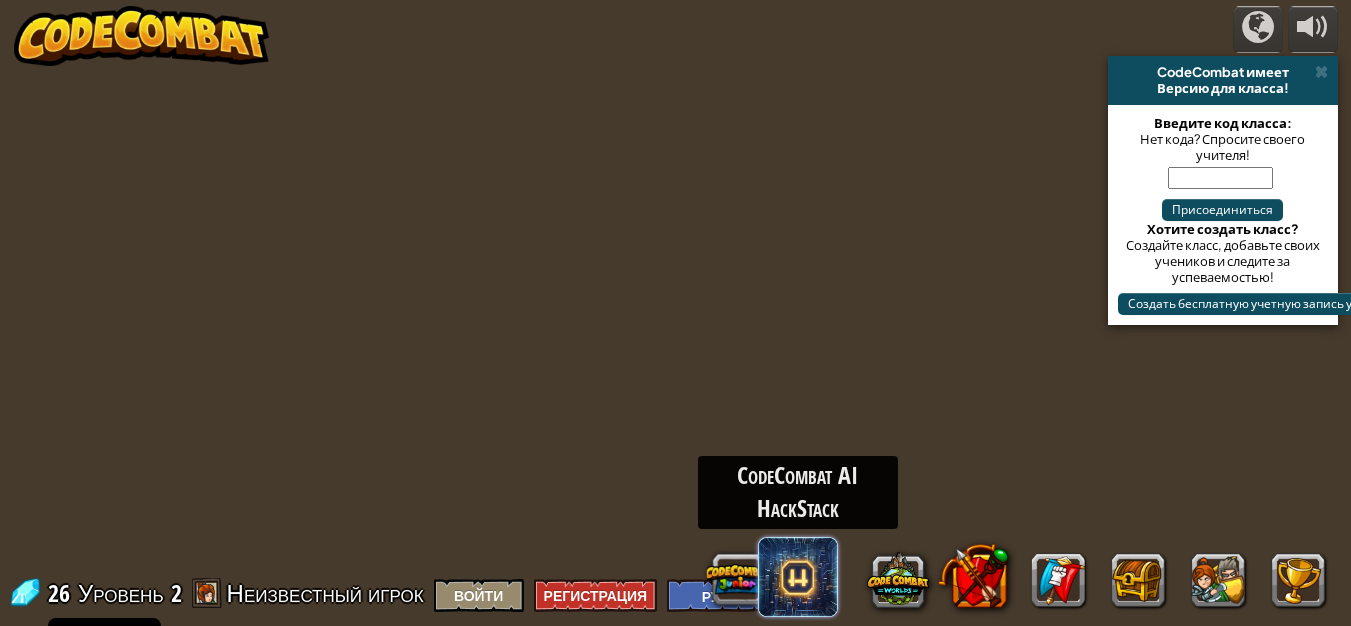 select on "ru" 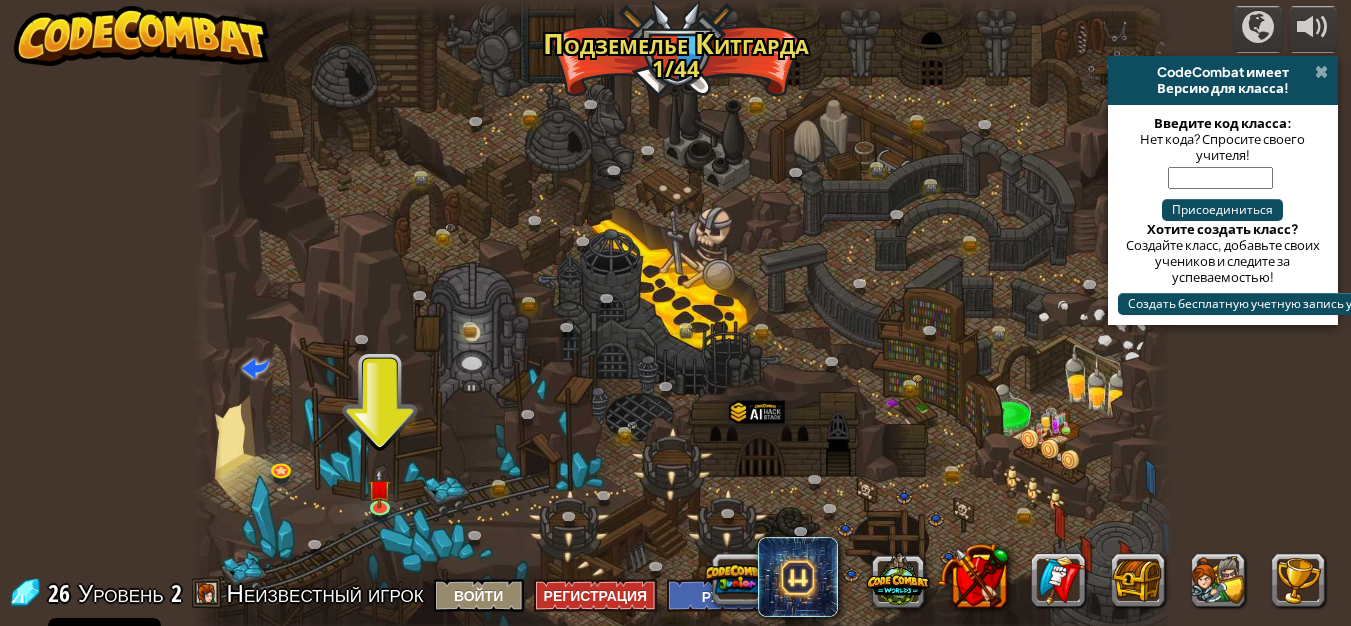 click at bounding box center (1321, 72) 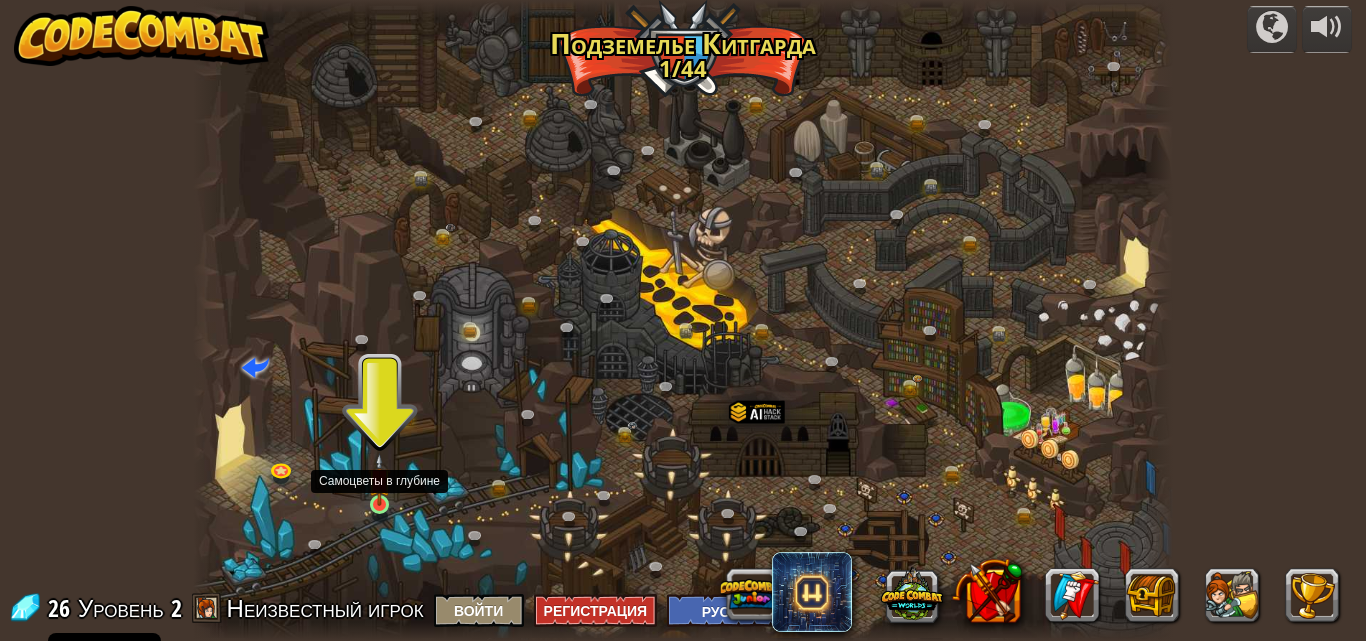 click at bounding box center [379, 479] 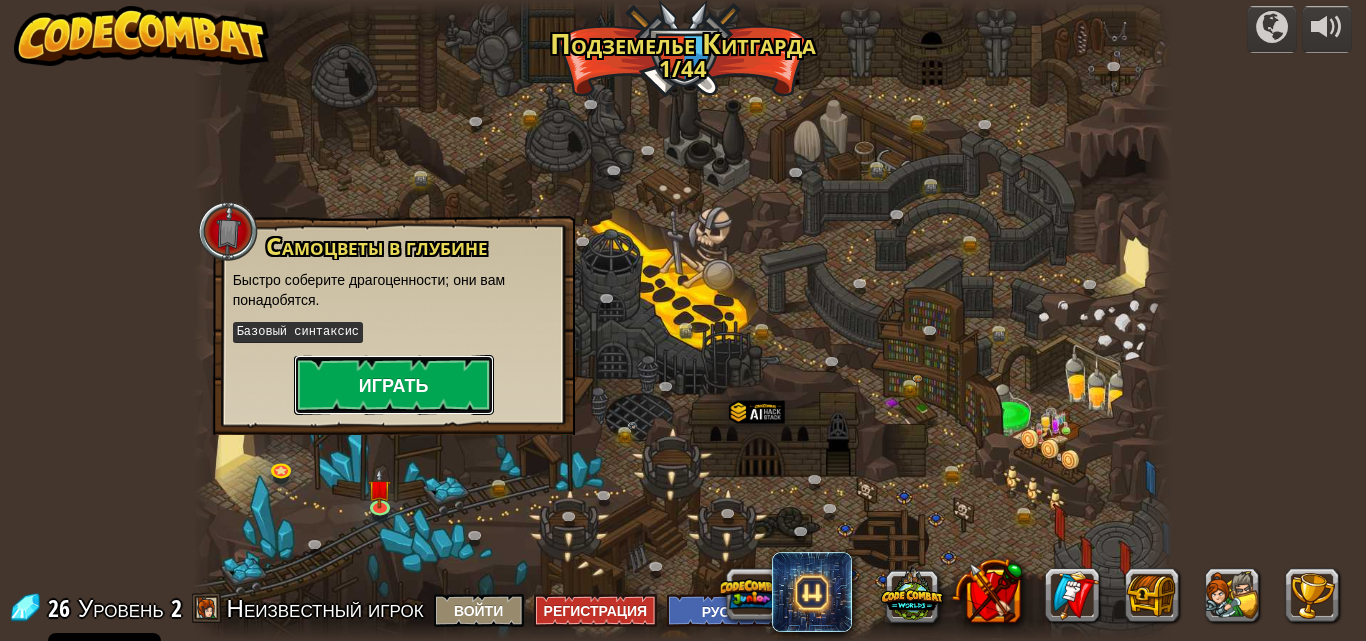 click on "Играть" at bounding box center (394, 385) 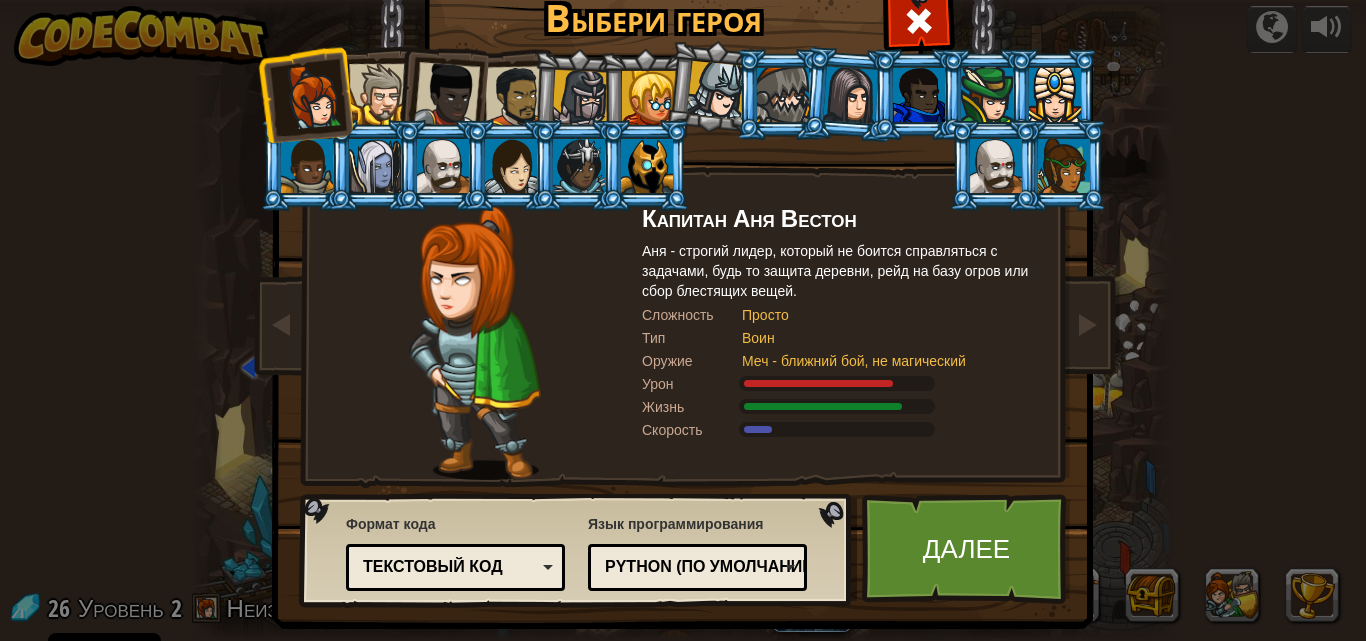 click on "Текстовый код" at bounding box center [455, 567] 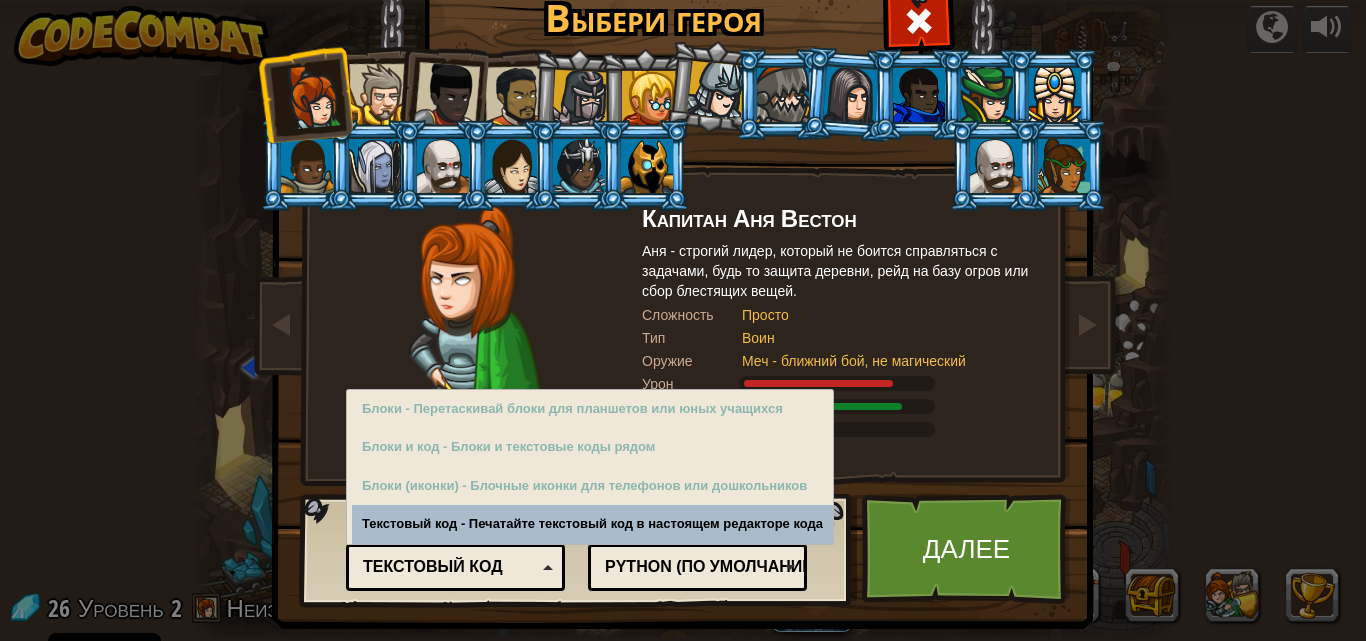 click on "Текстовый код" at bounding box center [455, 567] 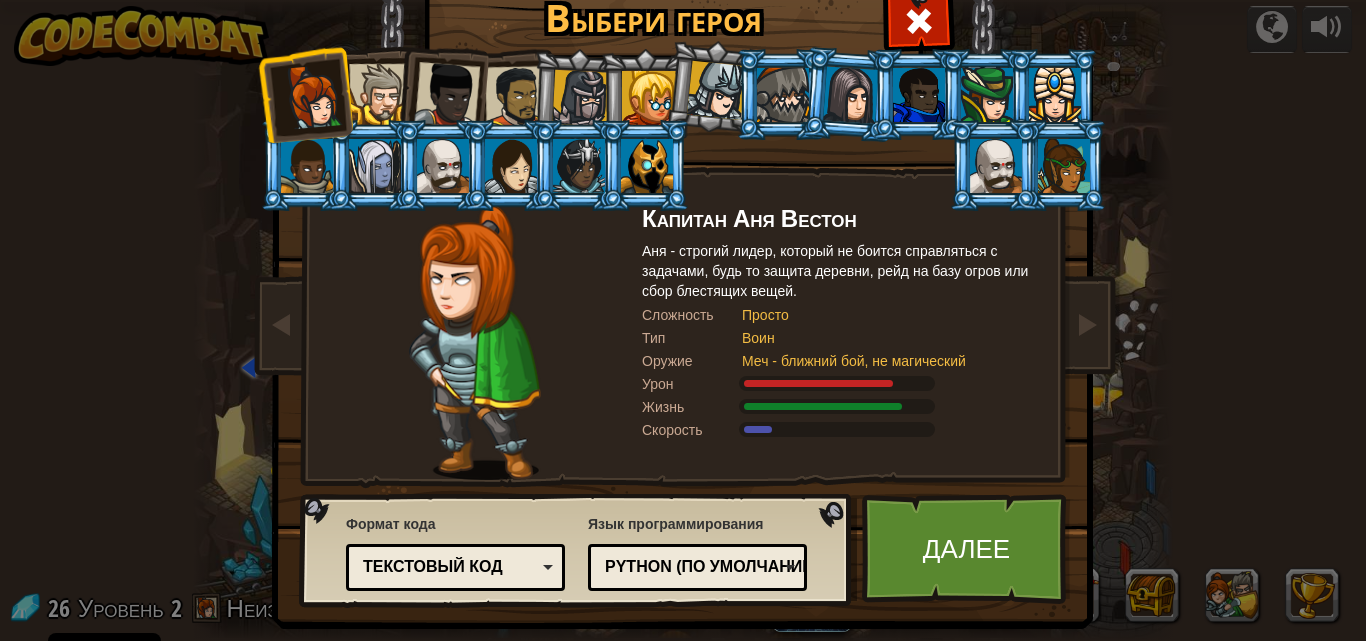 click on "Текстовый код" at bounding box center [455, 567] 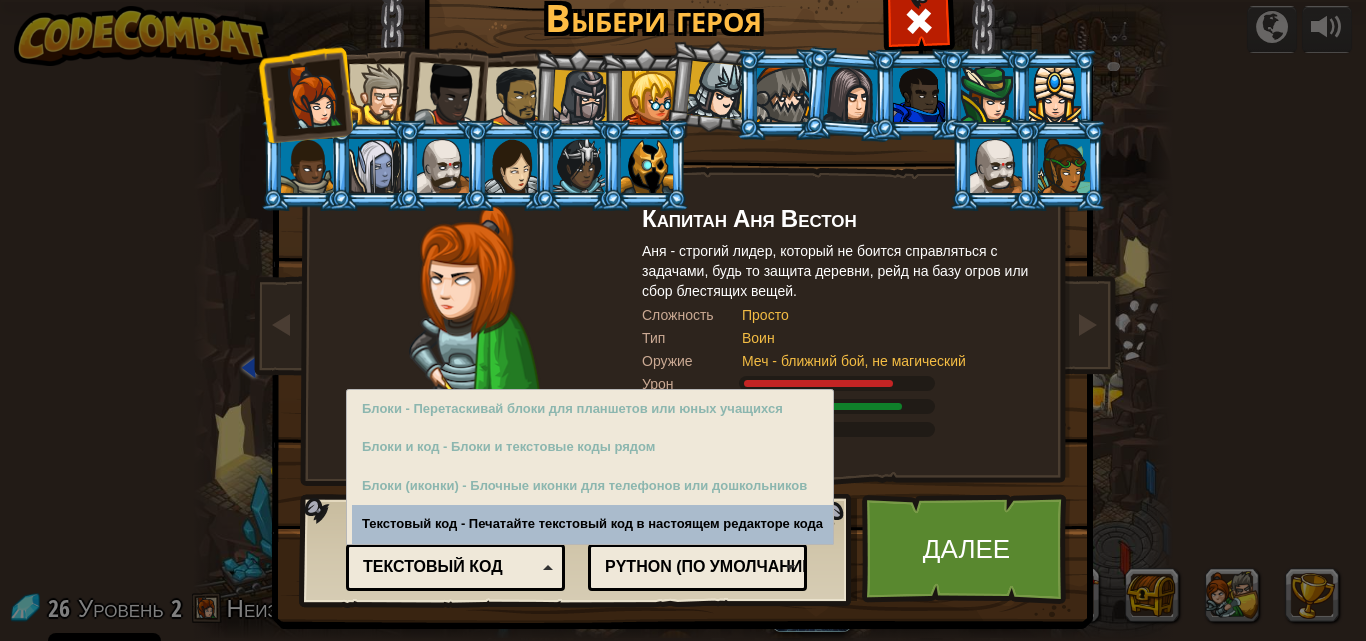 click on "Текстовый код" at bounding box center [455, 567] 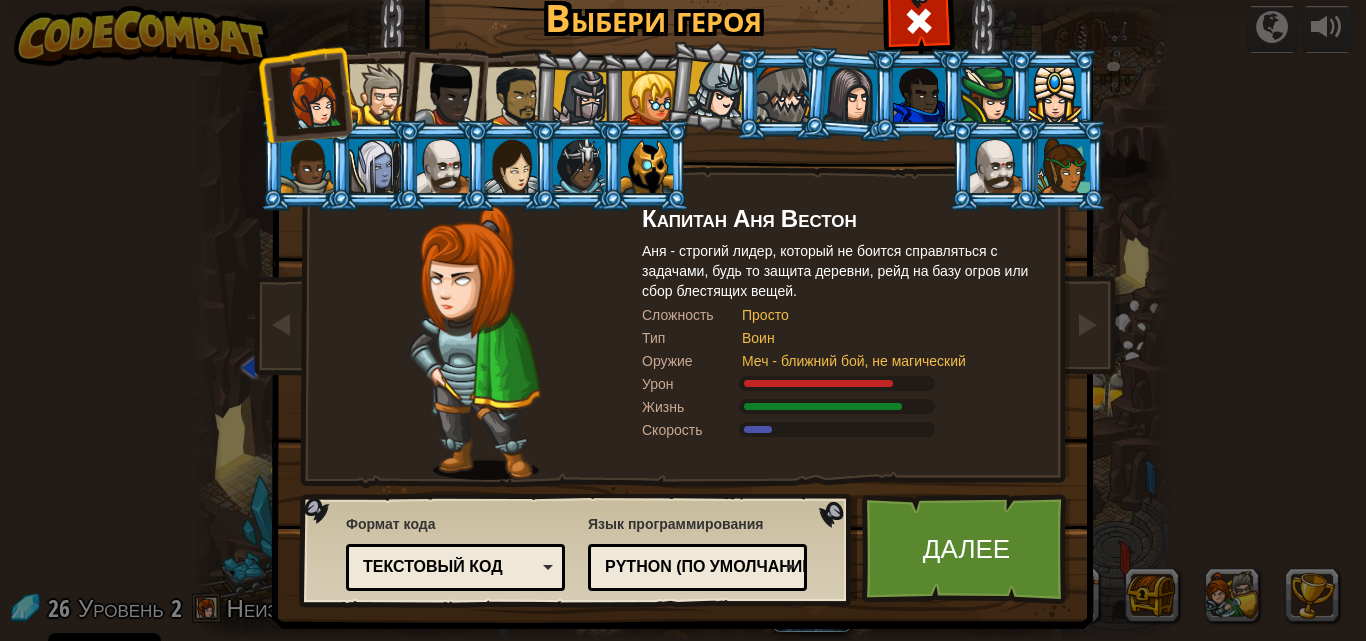 click on "Python (По умолчанию)" at bounding box center (691, 567) 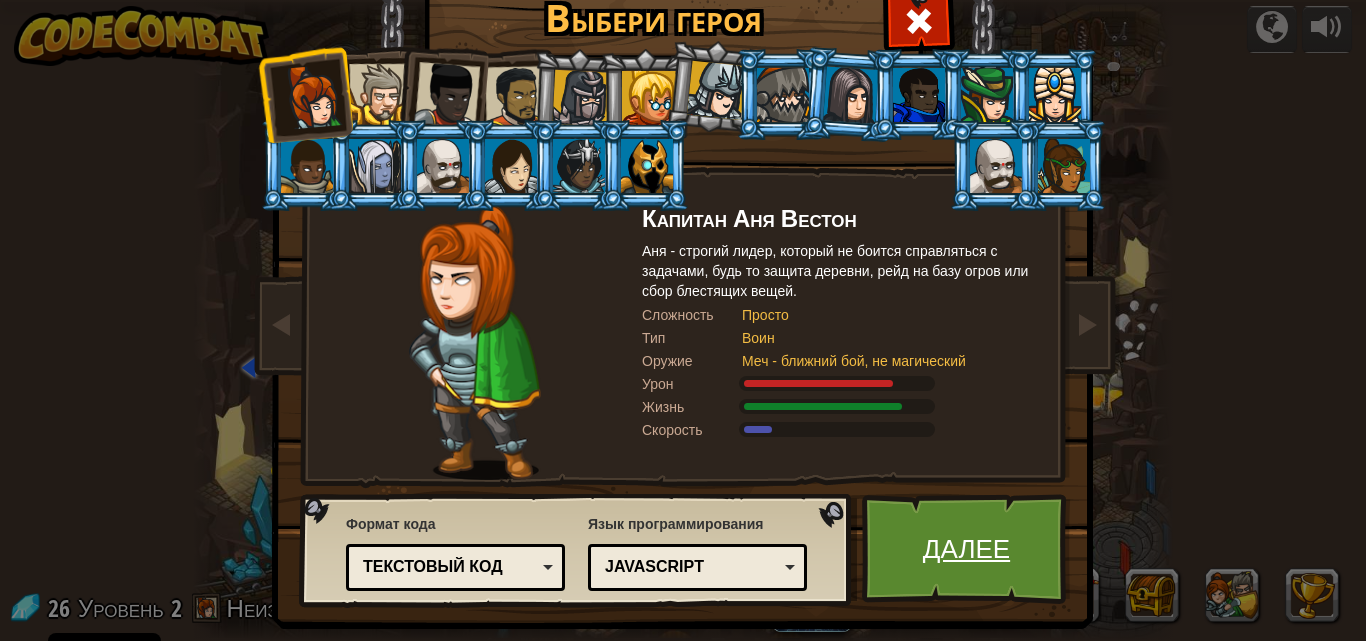 click on "Далее" at bounding box center (966, 549) 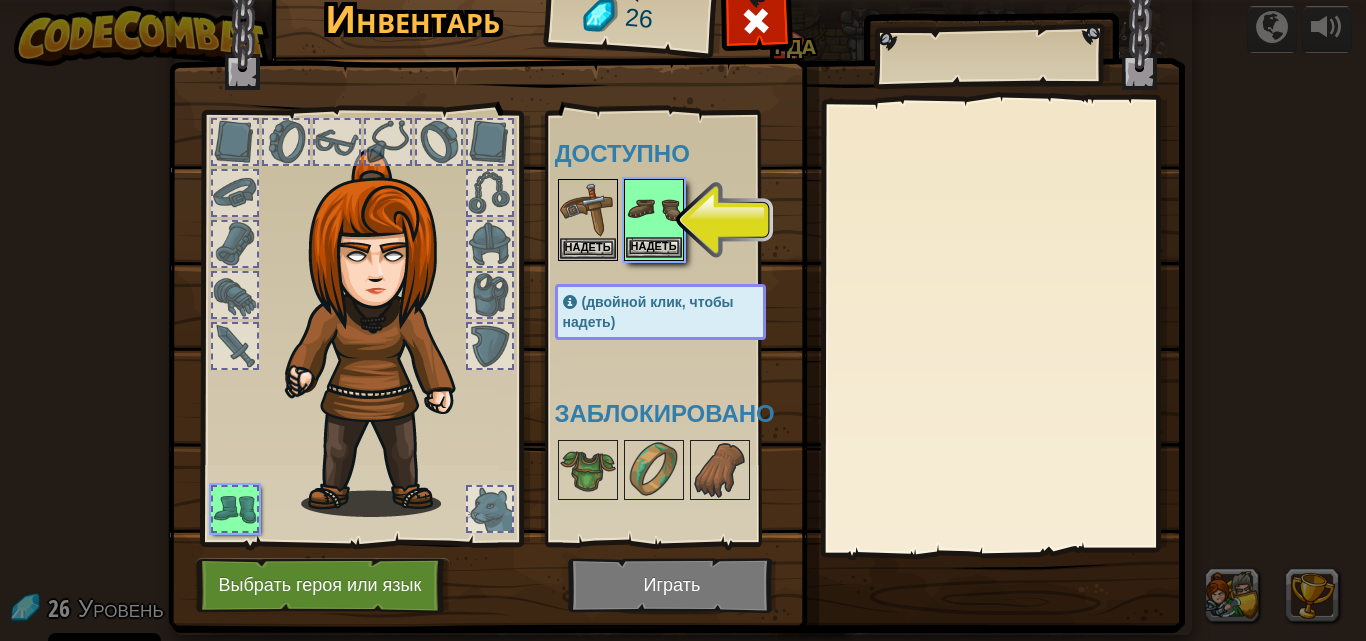 click at bounding box center (654, 209) 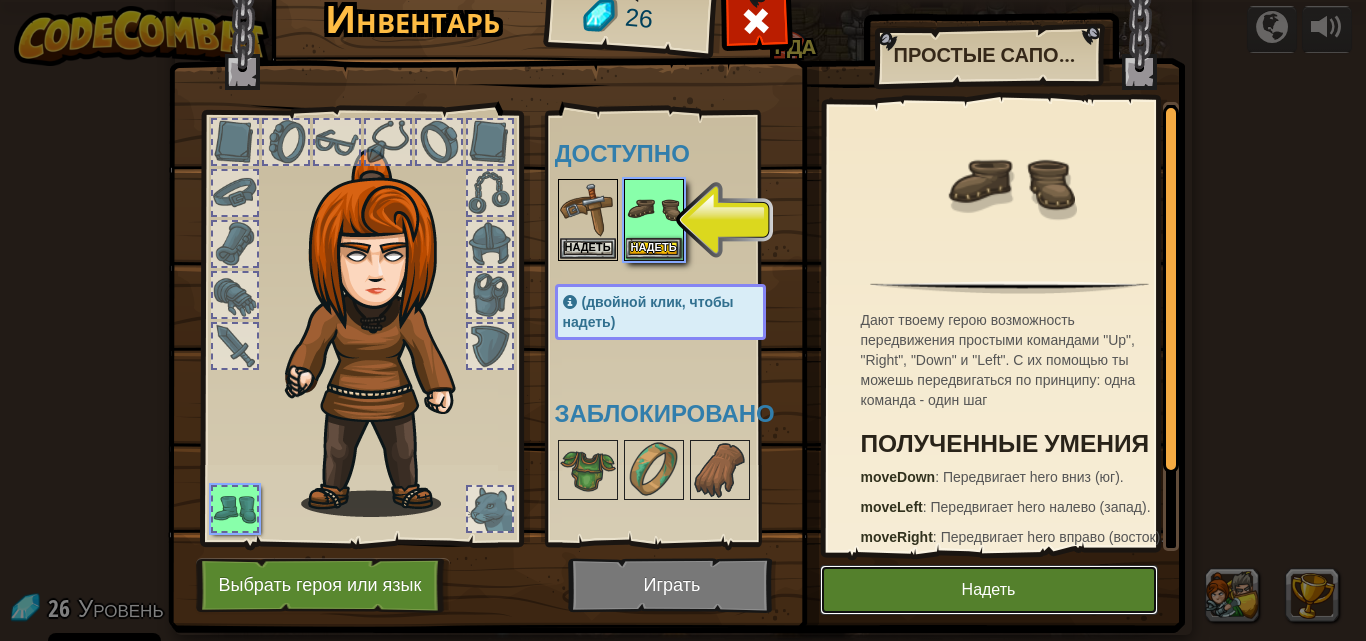 click on "Надеть" at bounding box center (989, 590) 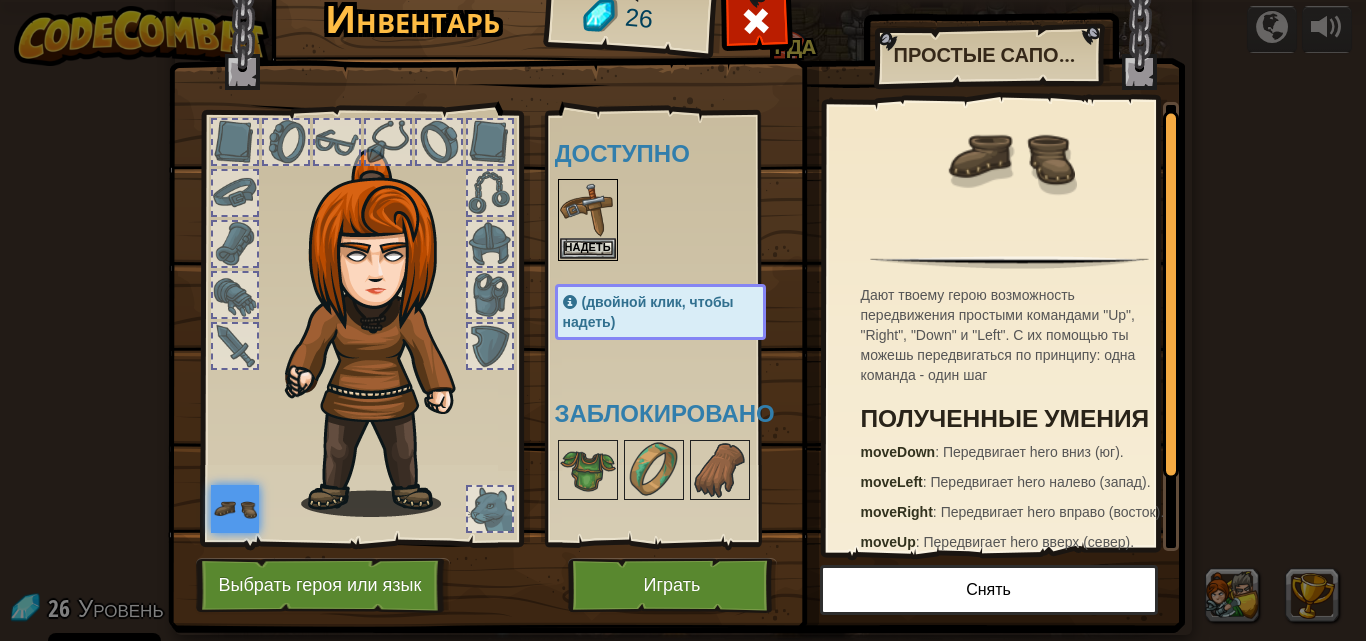 scroll, scrollTop: 0, scrollLeft: 0, axis: both 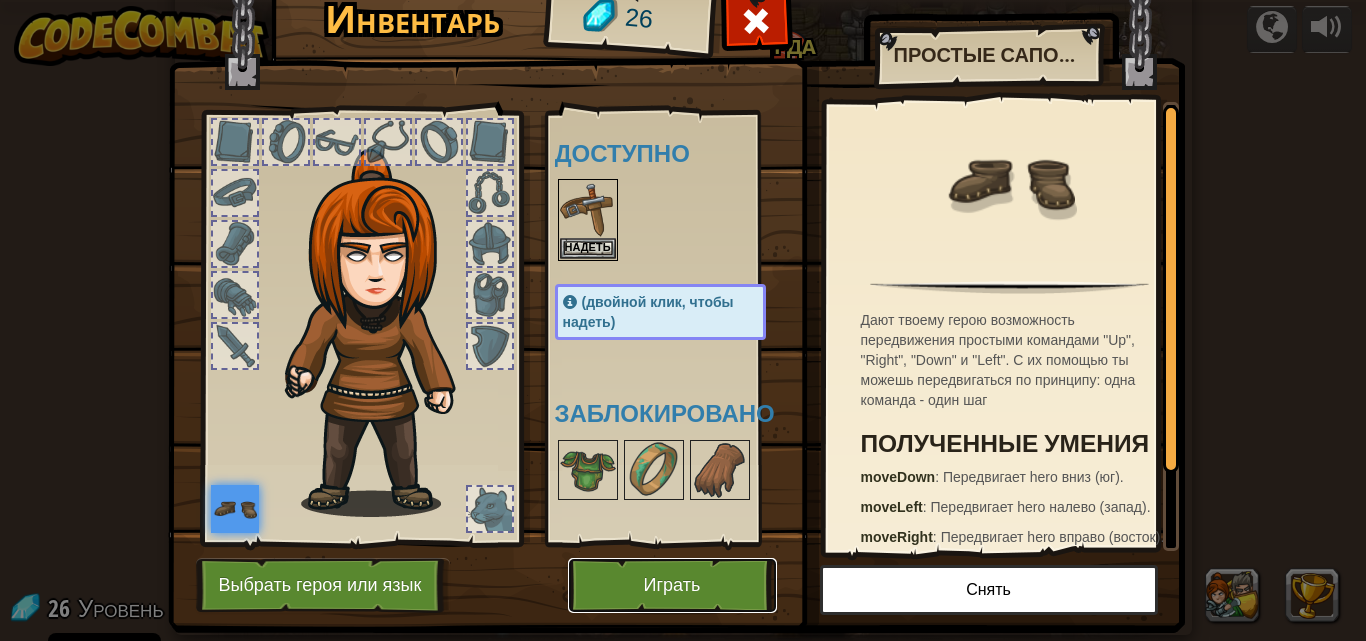 click on "Играть" at bounding box center [672, 585] 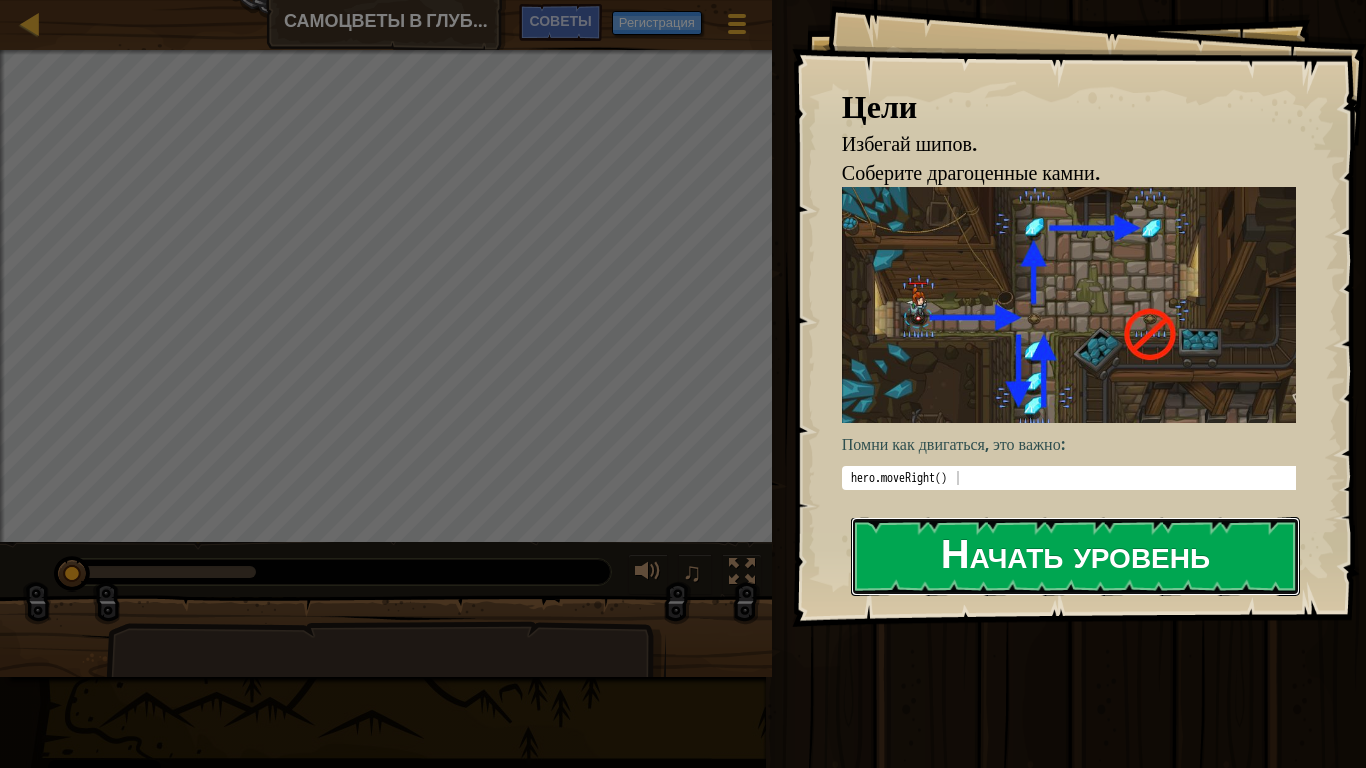 click on "Начать уровень" at bounding box center (1075, 556) 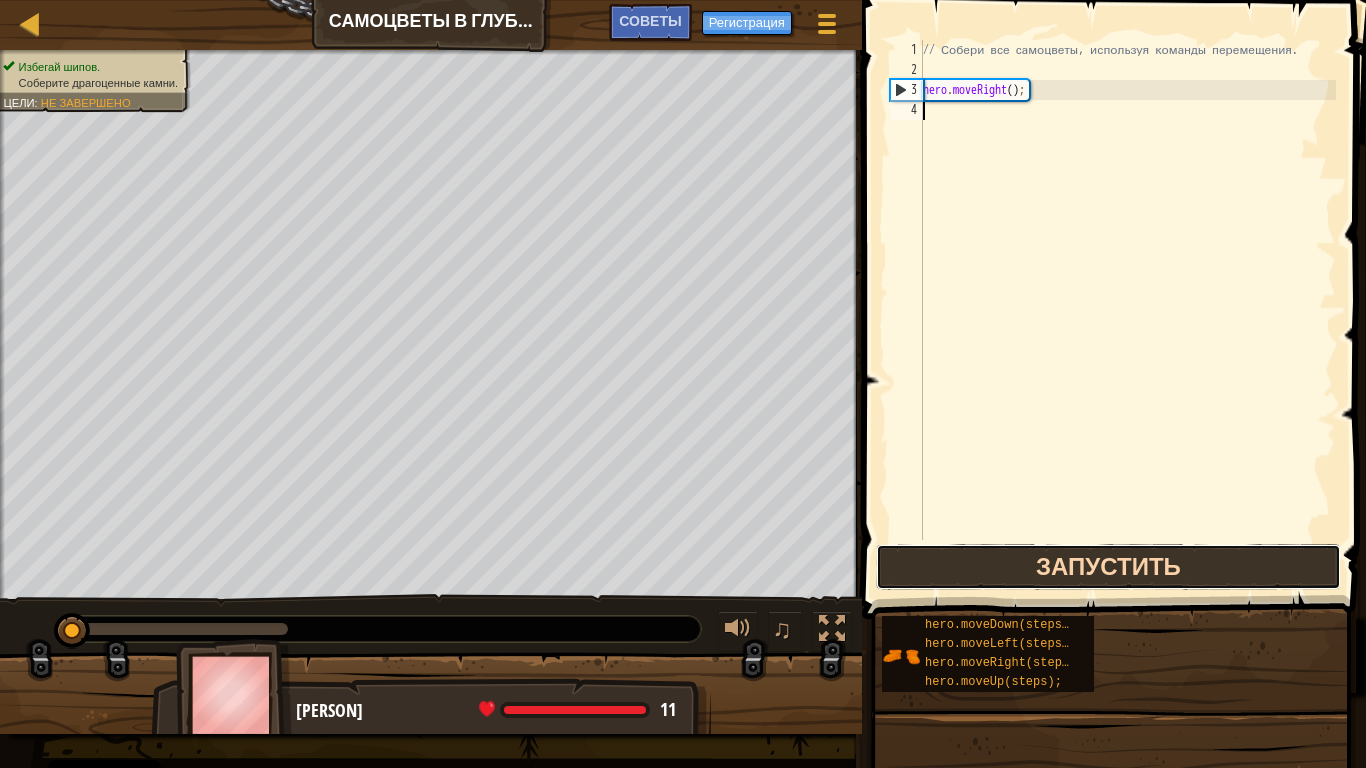 click on "Запустить" at bounding box center (1109, 567) 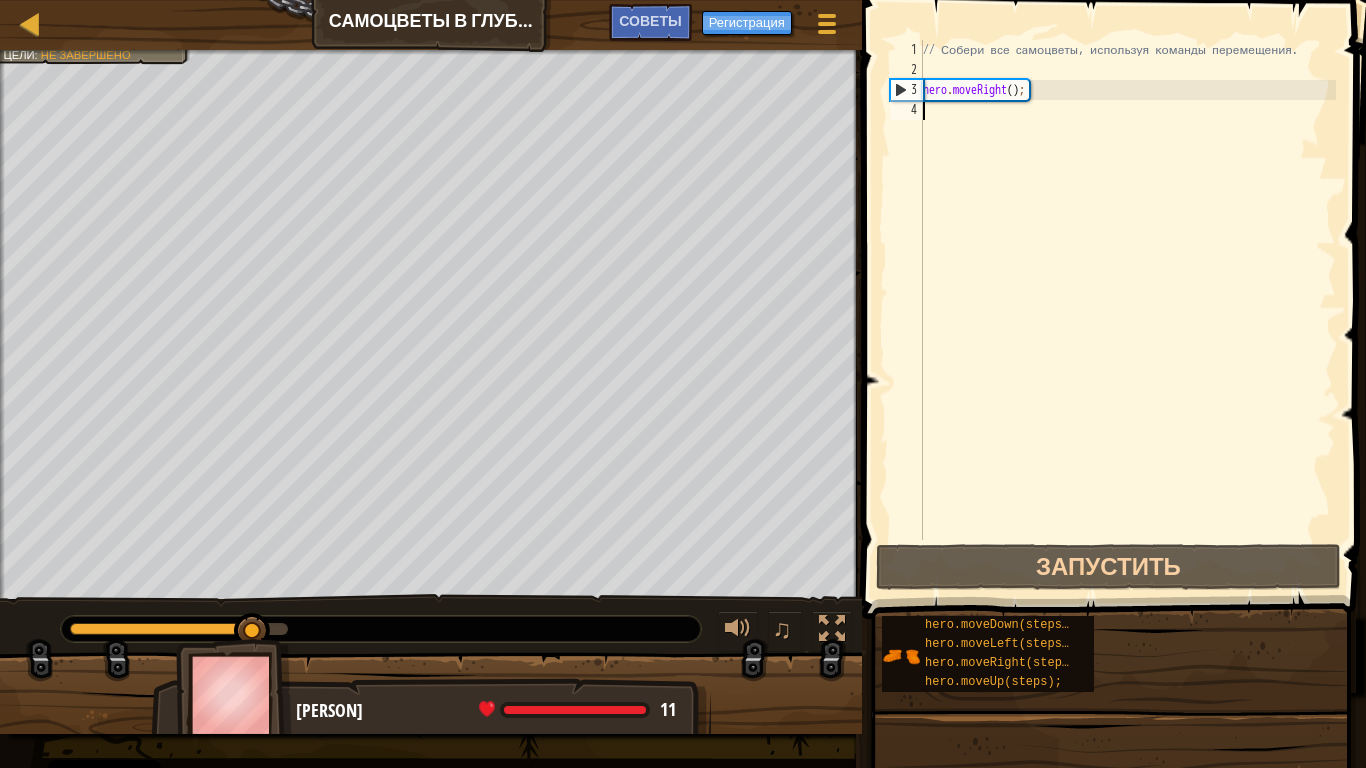 click on "// Собери все самоцветы, используя команды перемещения. hero . moveRight ( ) ;" at bounding box center (1127, 310) 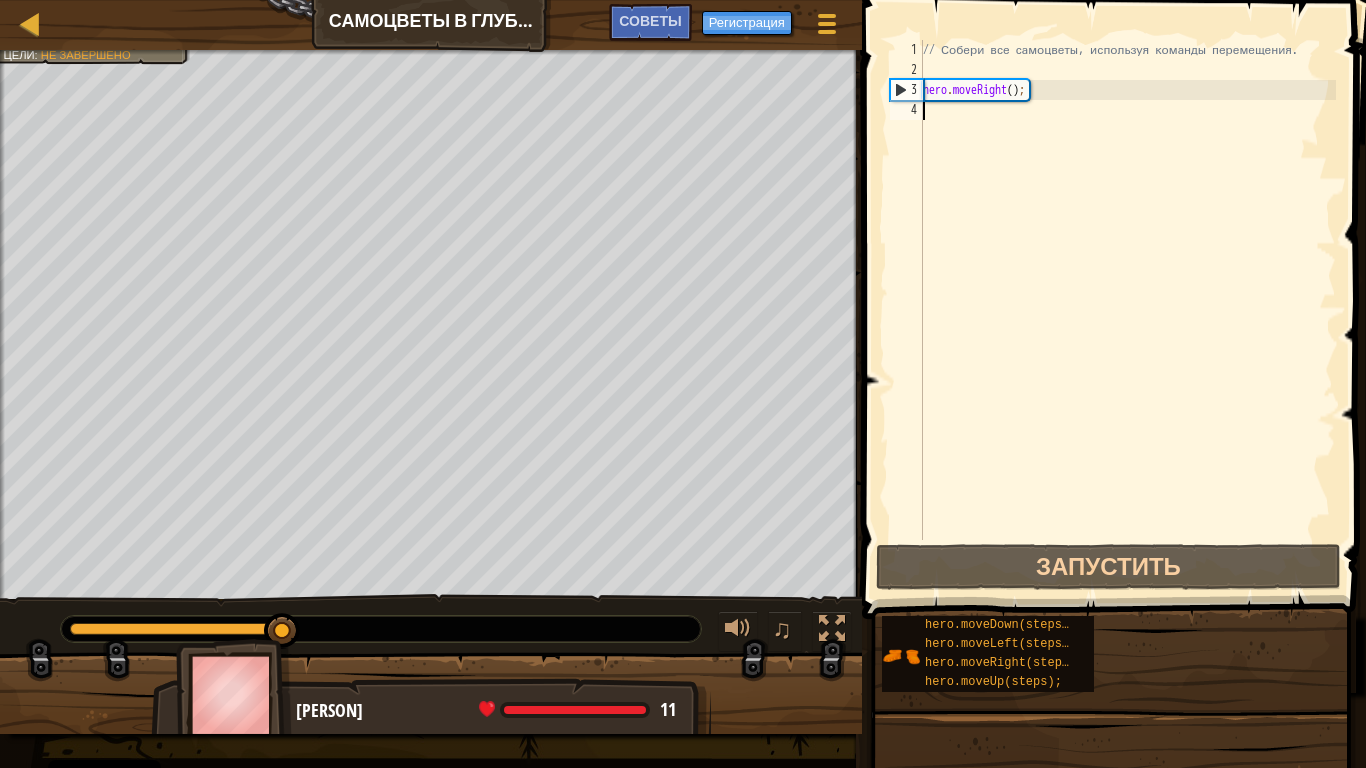 scroll, scrollTop: 9, scrollLeft: 0, axis: vertical 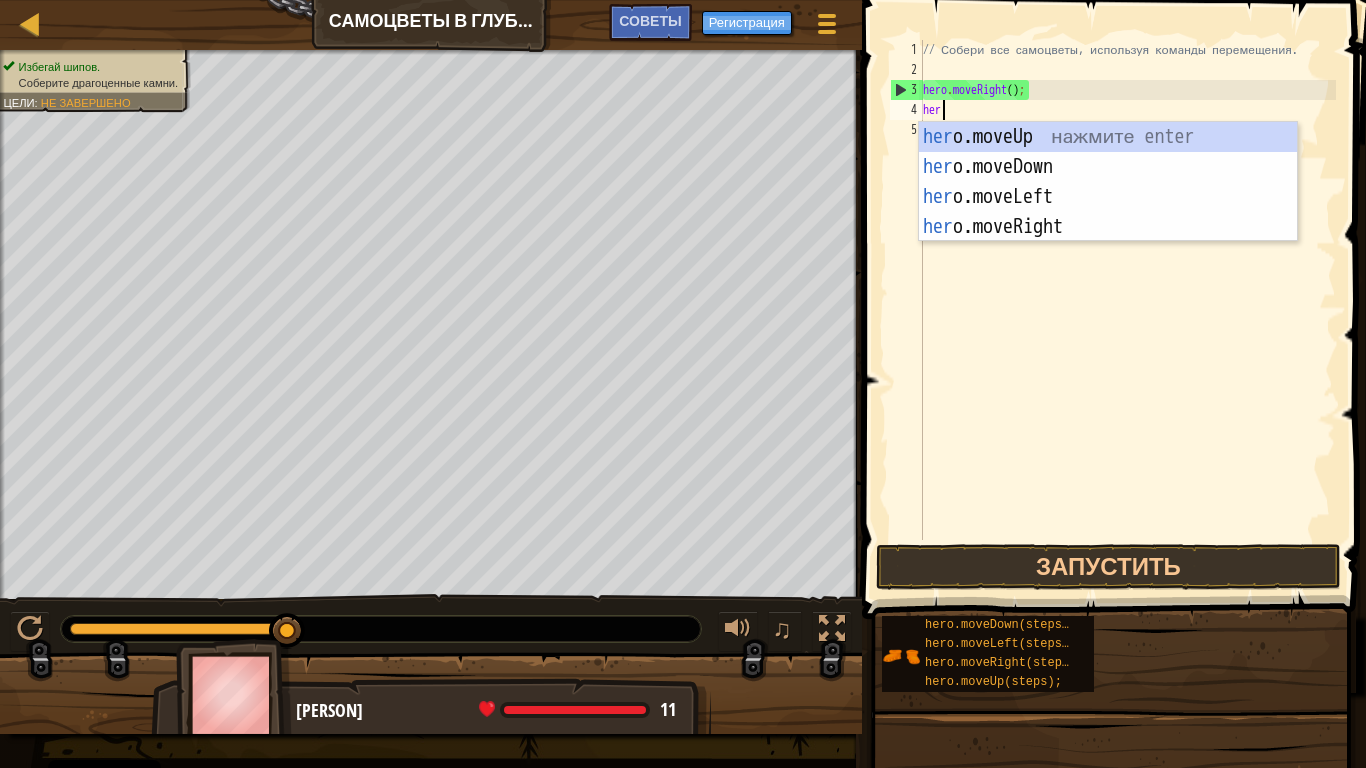 type on "hero" 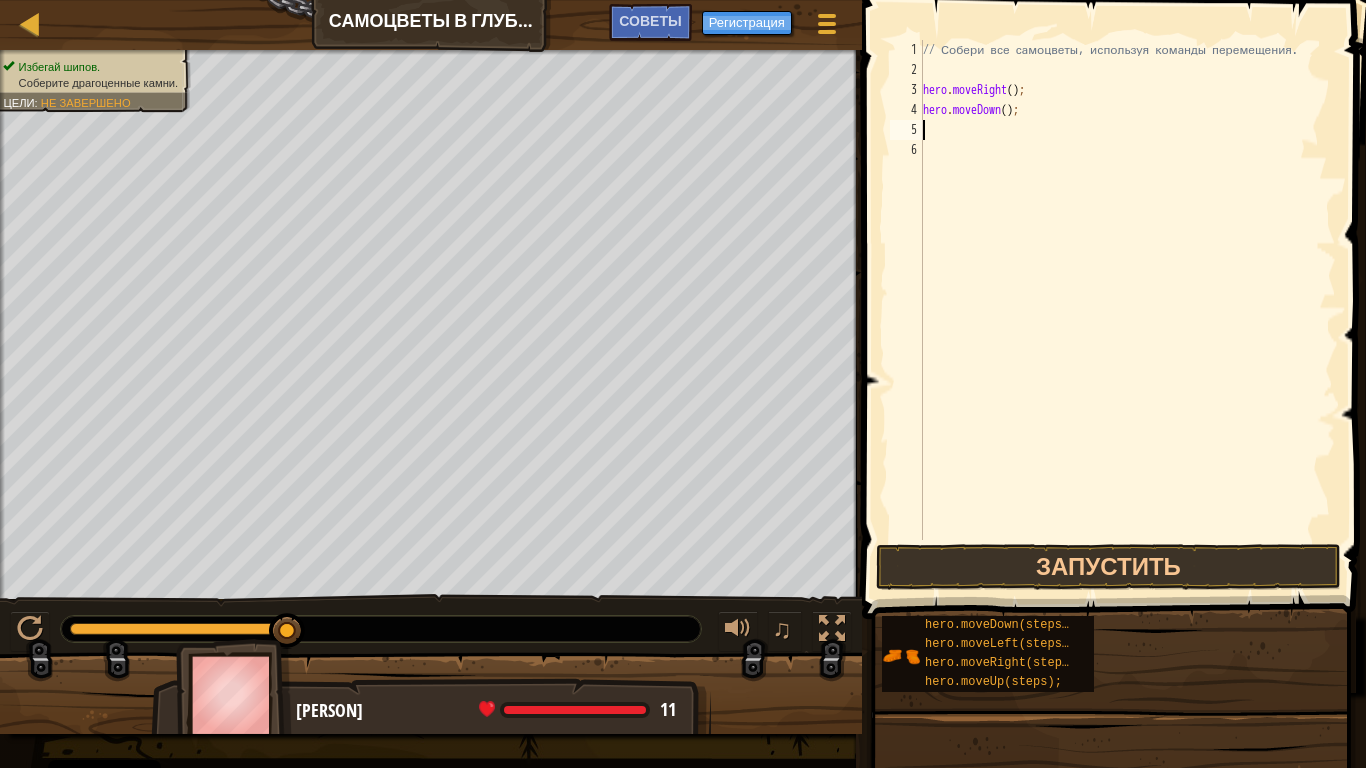 scroll, scrollTop: 9, scrollLeft: 0, axis: vertical 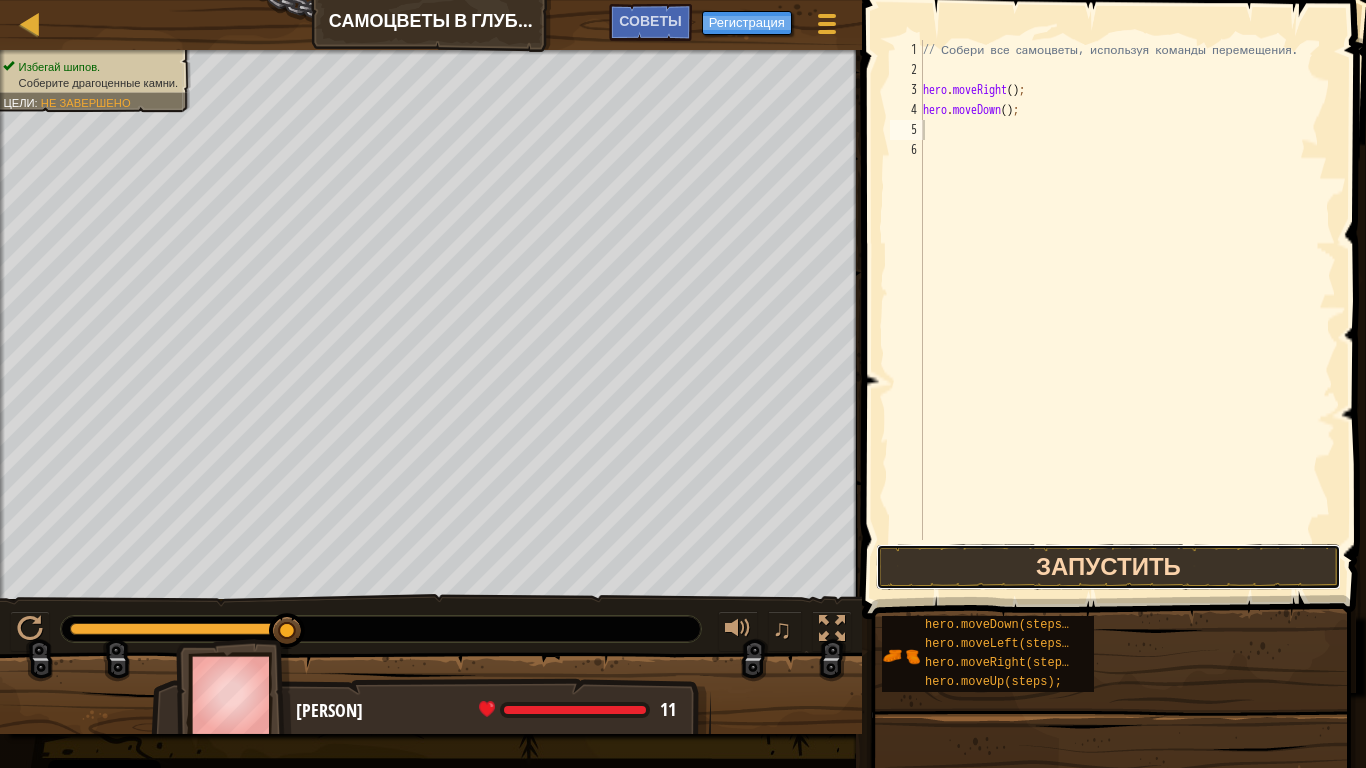 click on "Запустить" at bounding box center (1109, 567) 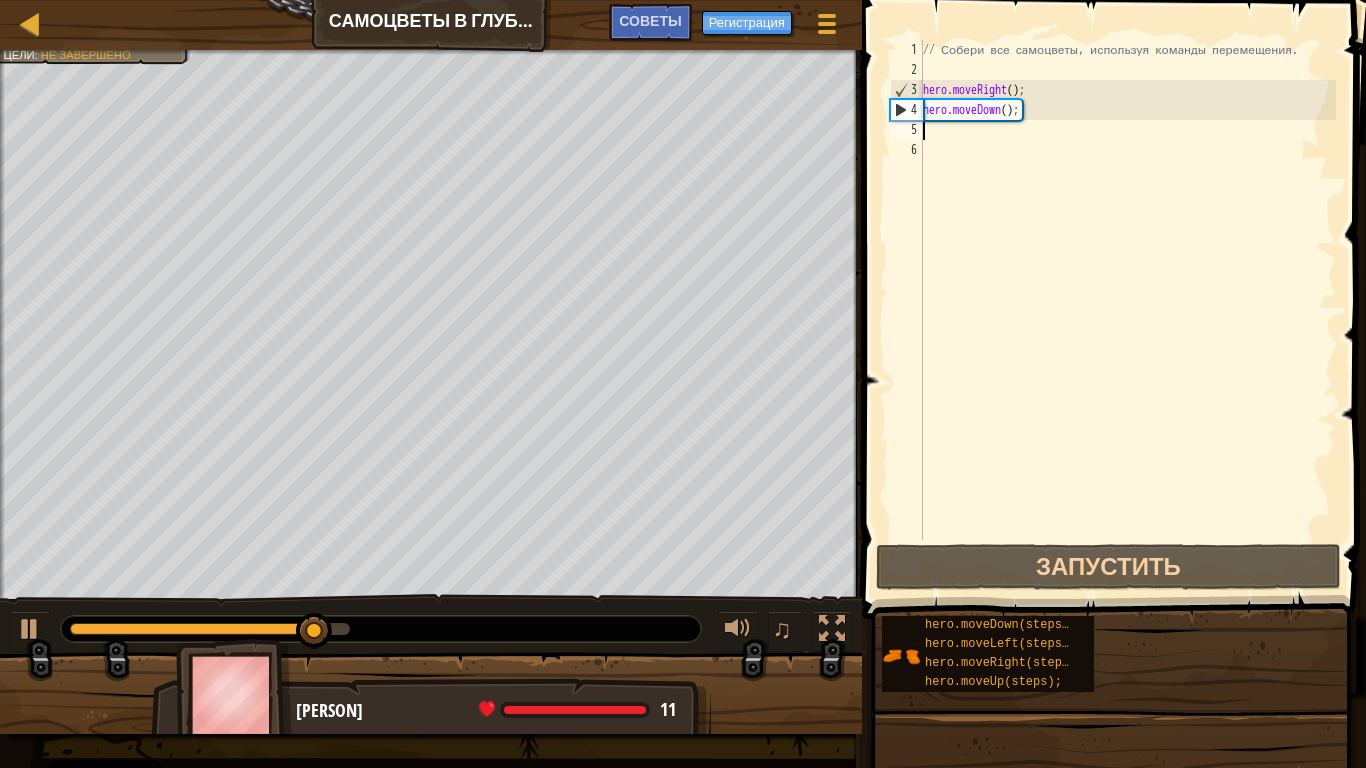 type on "h" 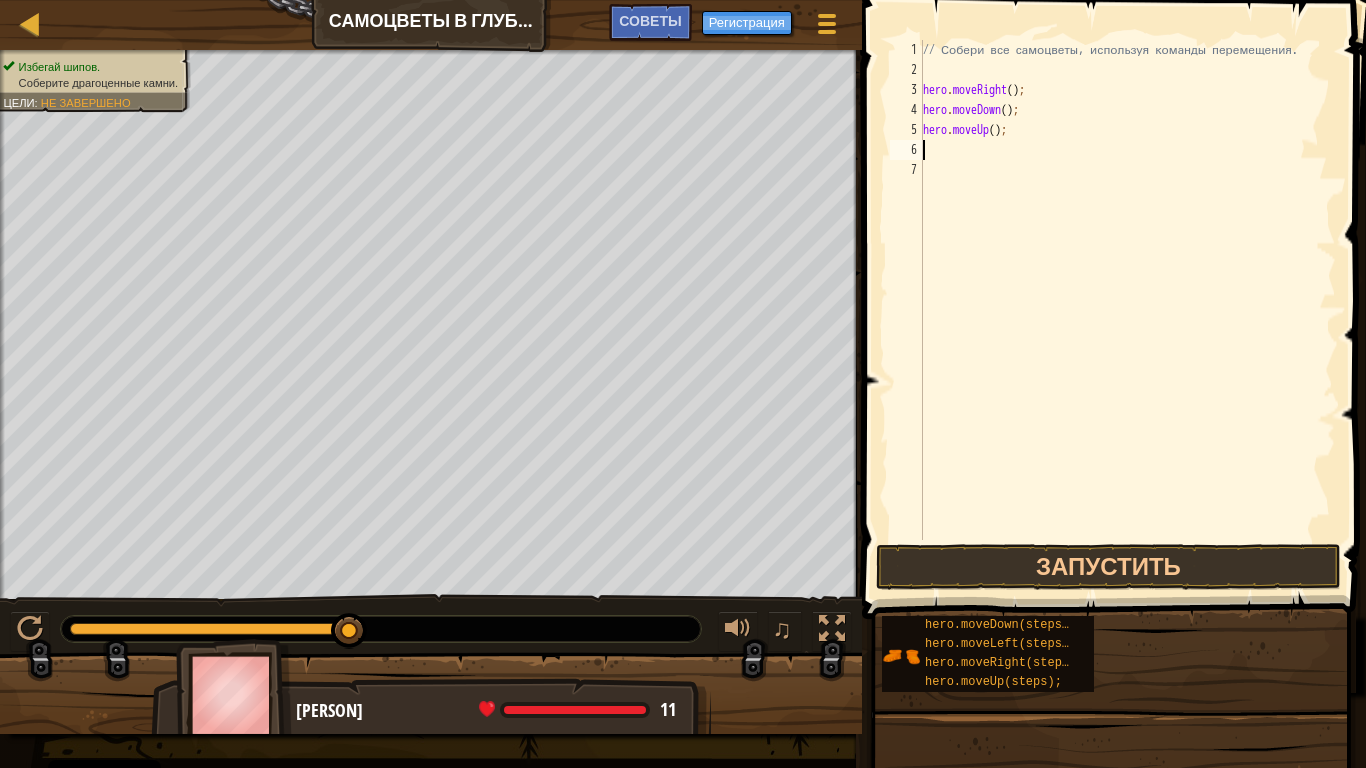 type on "h" 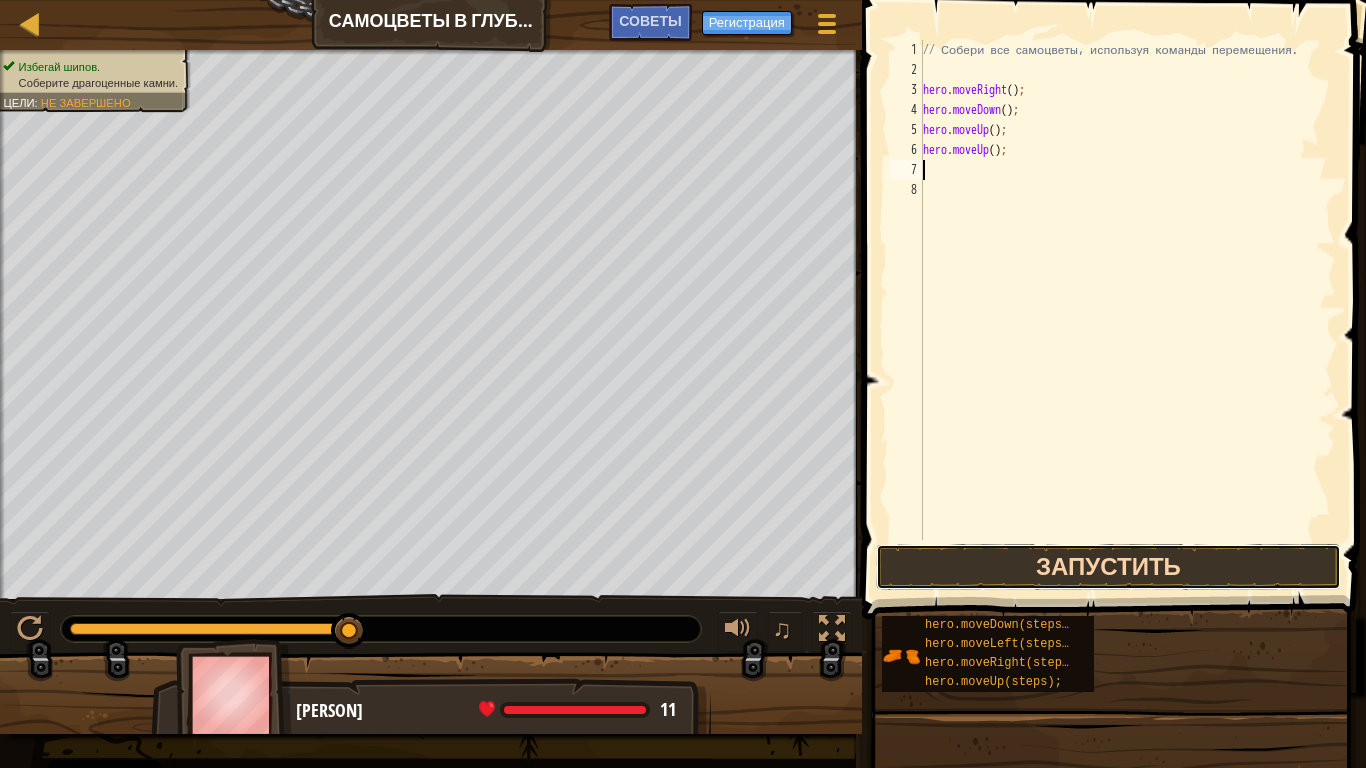 click on "Запустить" at bounding box center (1109, 567) 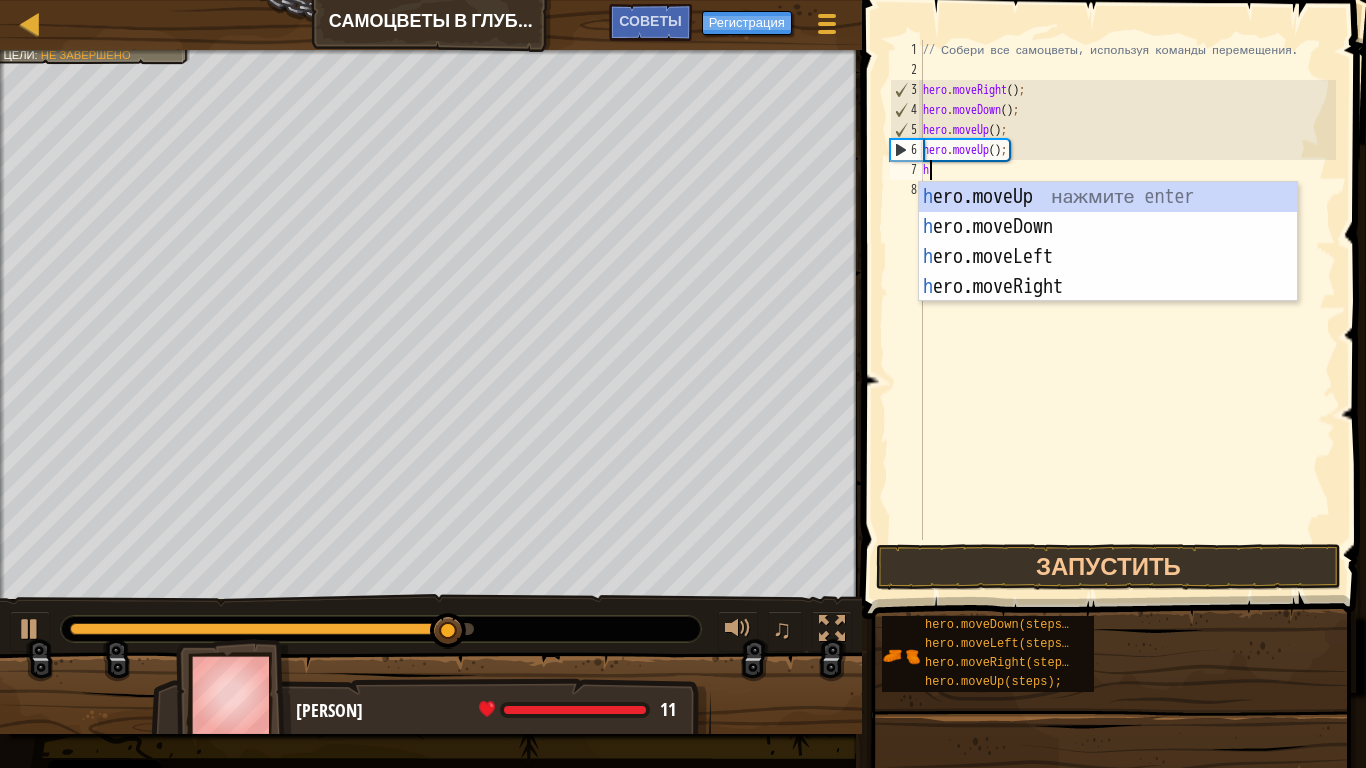 type on "he" 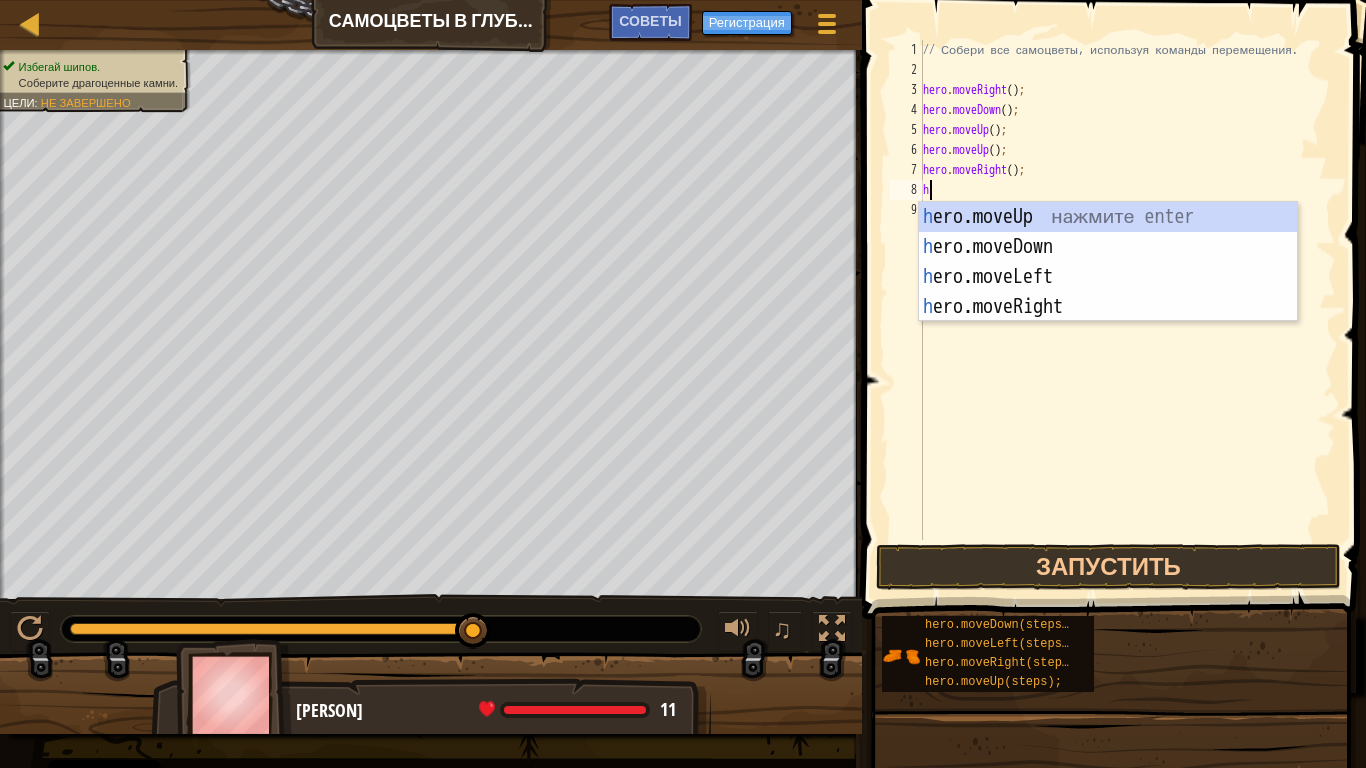 type on "he" 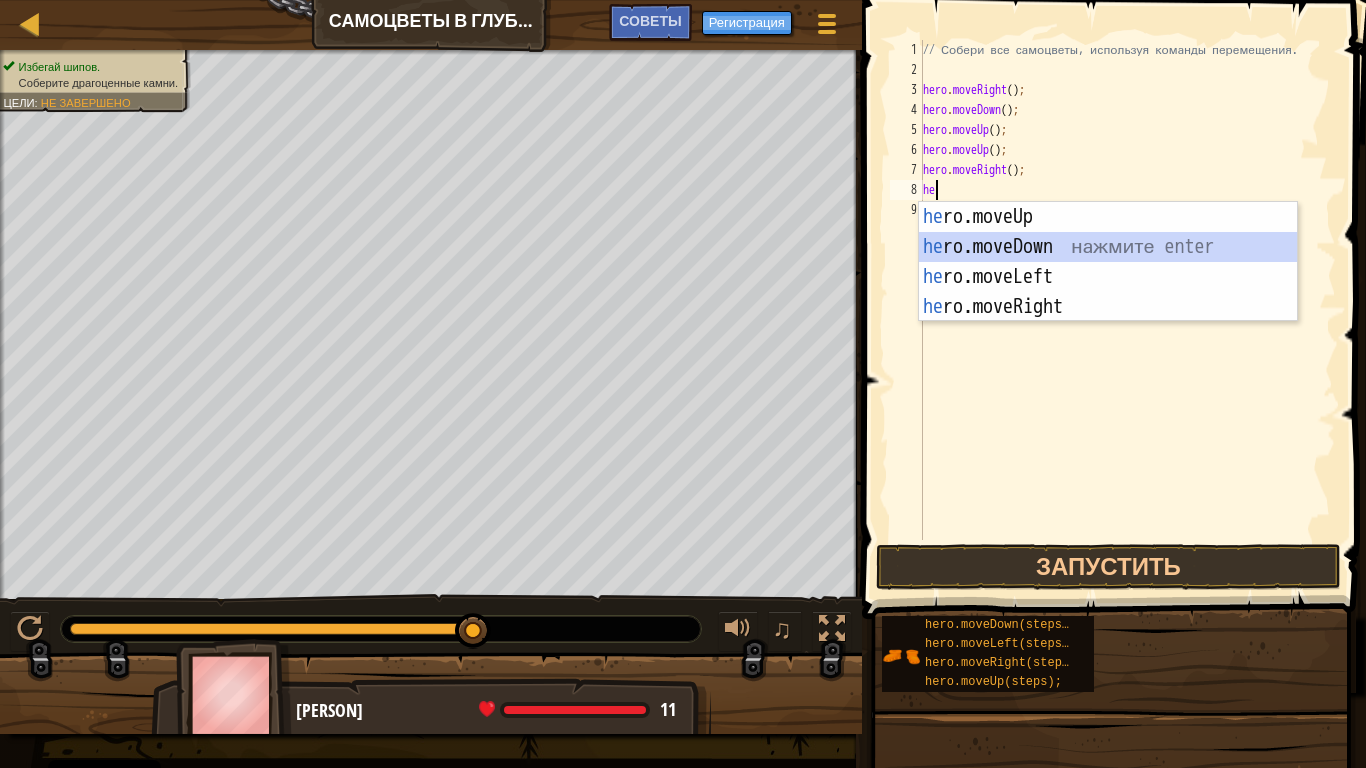 type 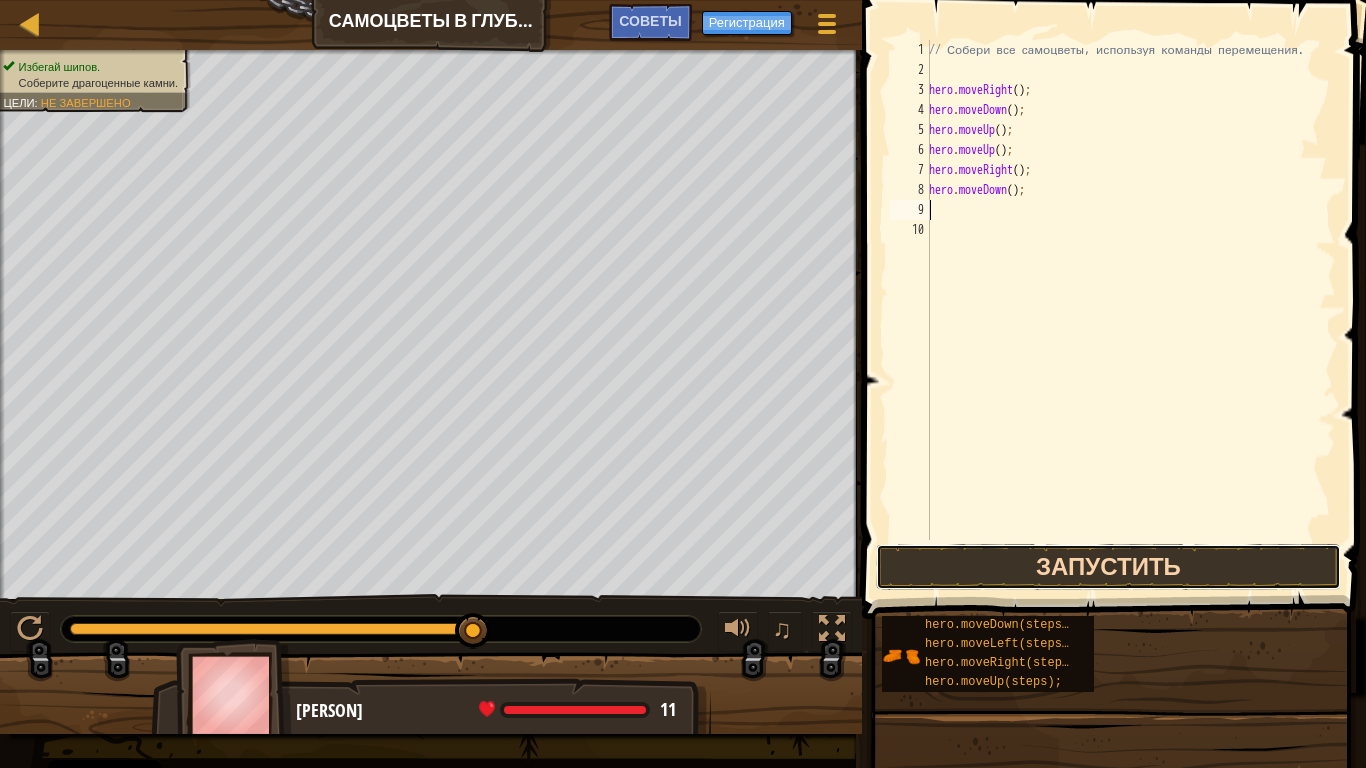 click on "Запустить" at bounding box center [1109, 567] 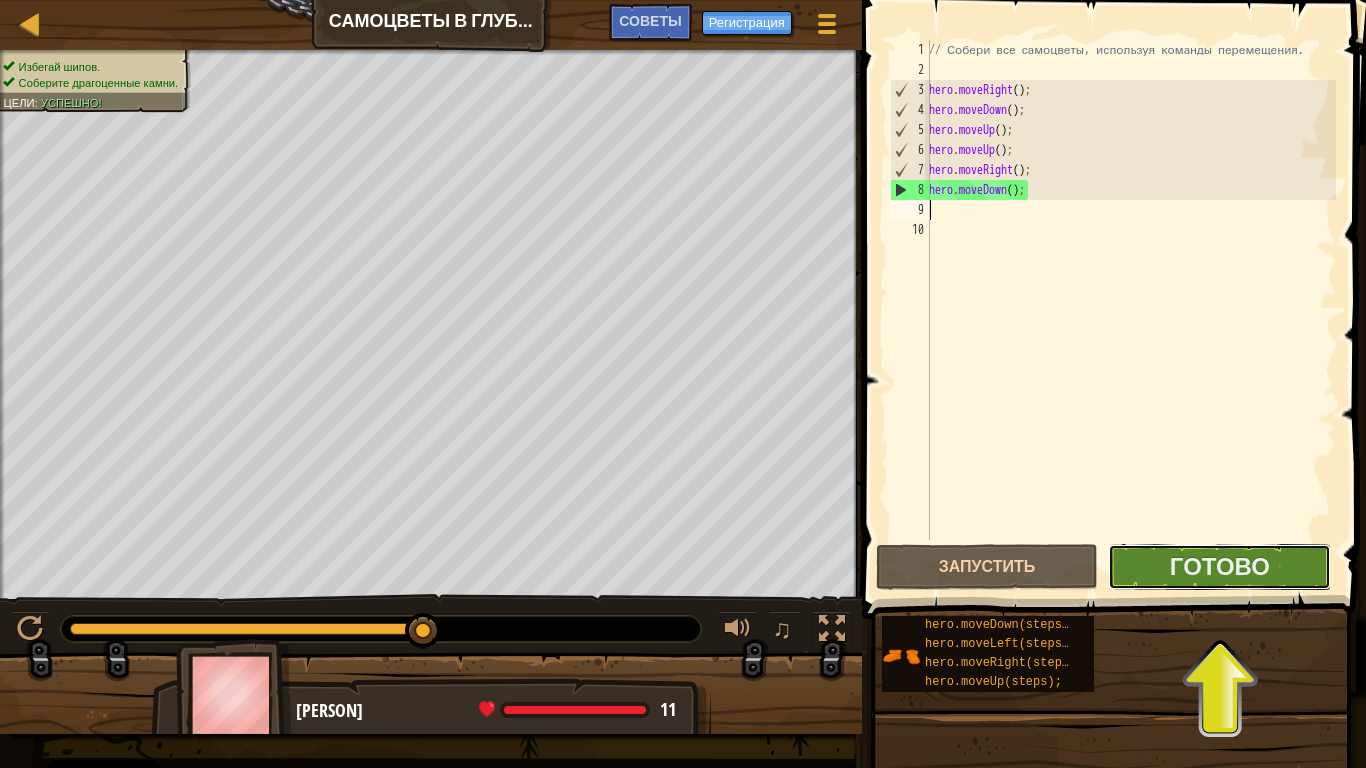 click on "Готово" at bounding box center (1219, 567) 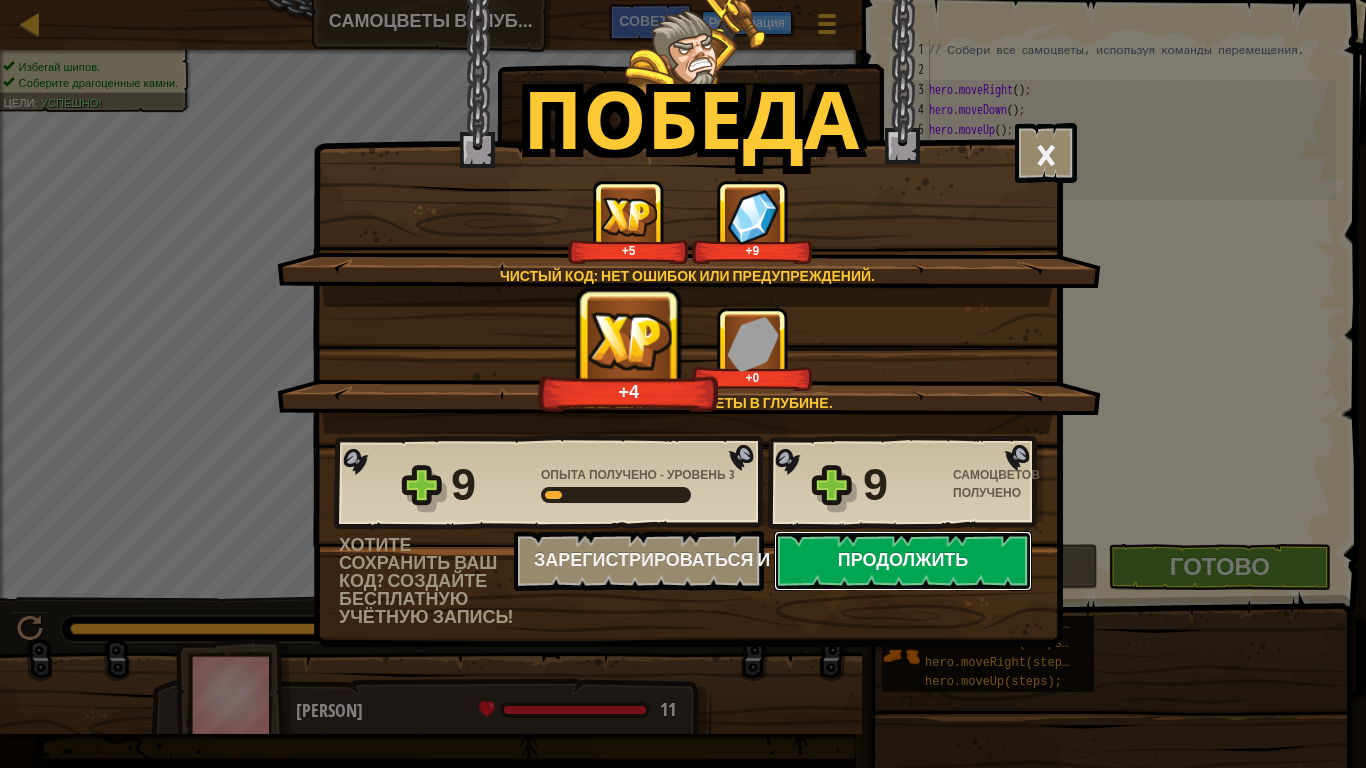 click on "Продолжить" at bounding box center [903, 561] 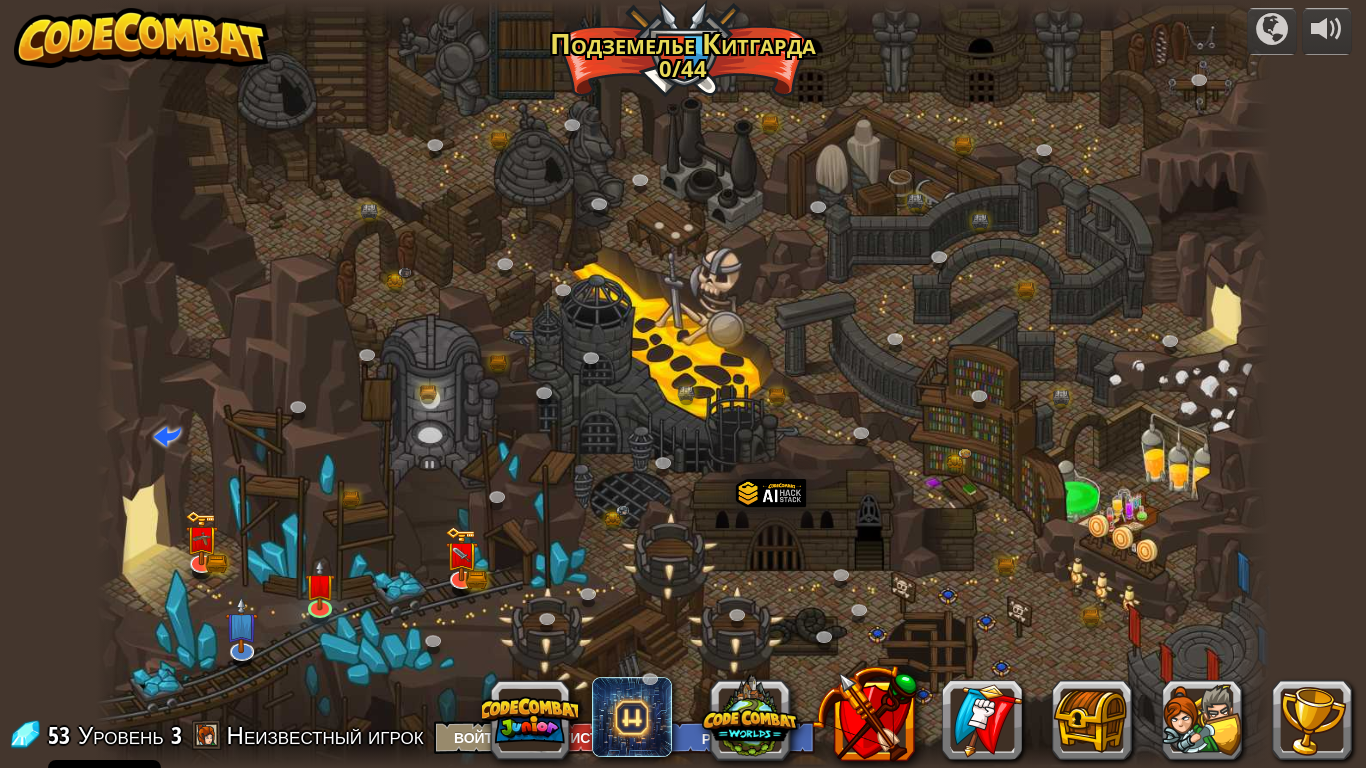 select on "ru" 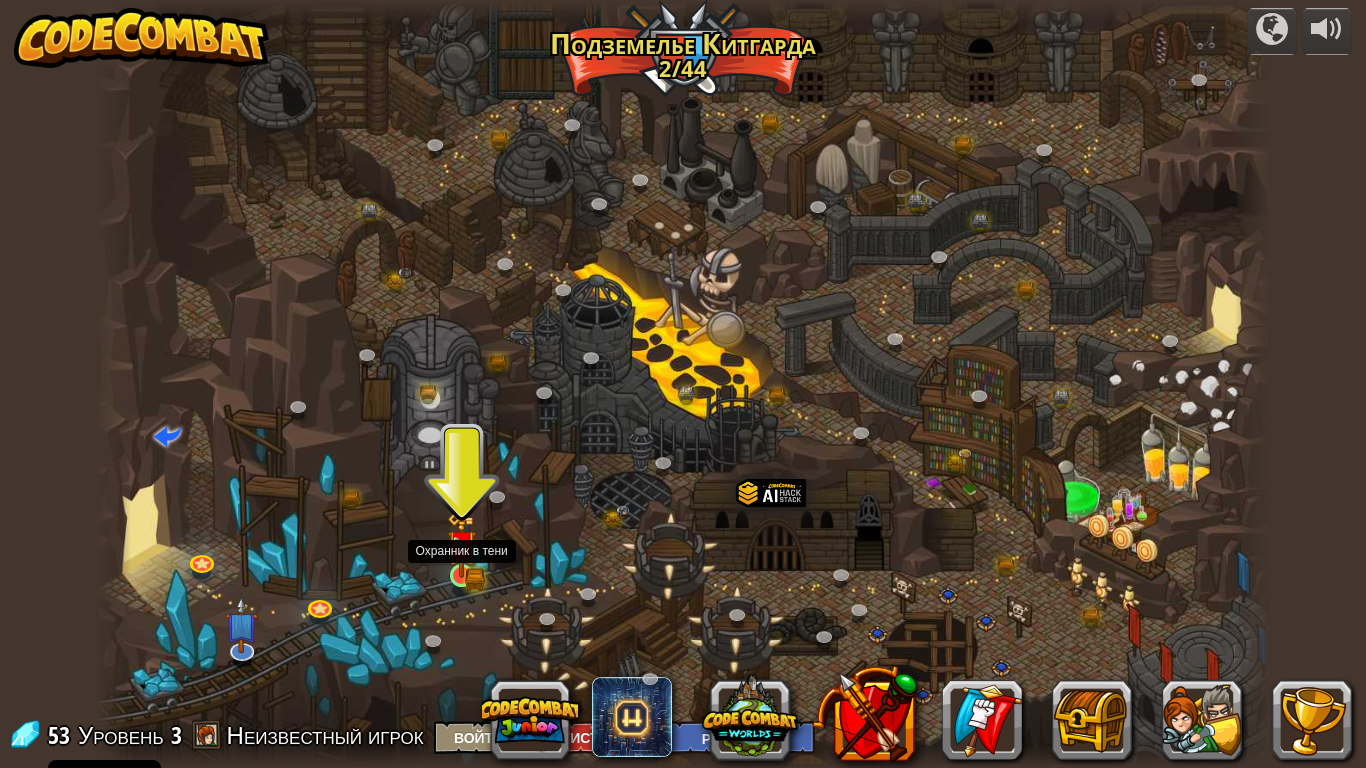 click at bounding box center (462, 544) 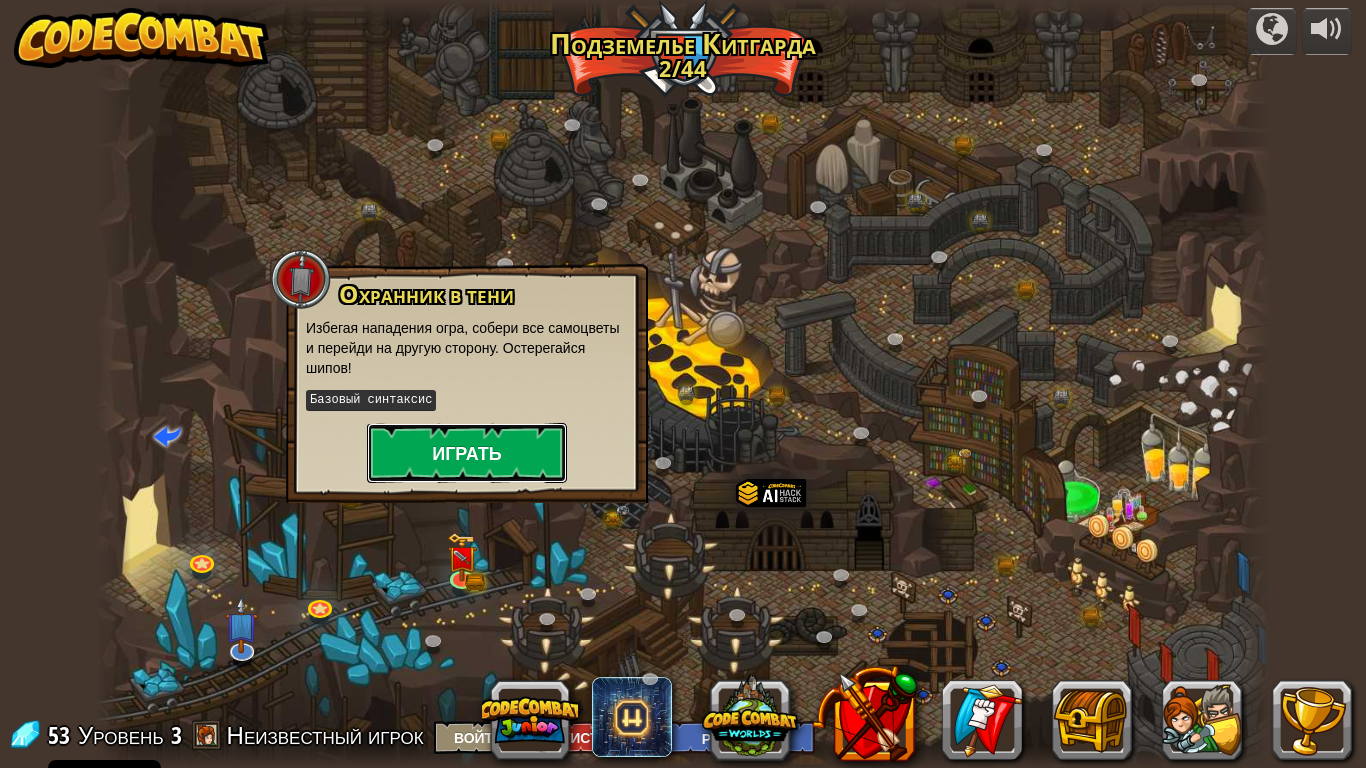 click on "Играть" at bounding box center [467, 453] 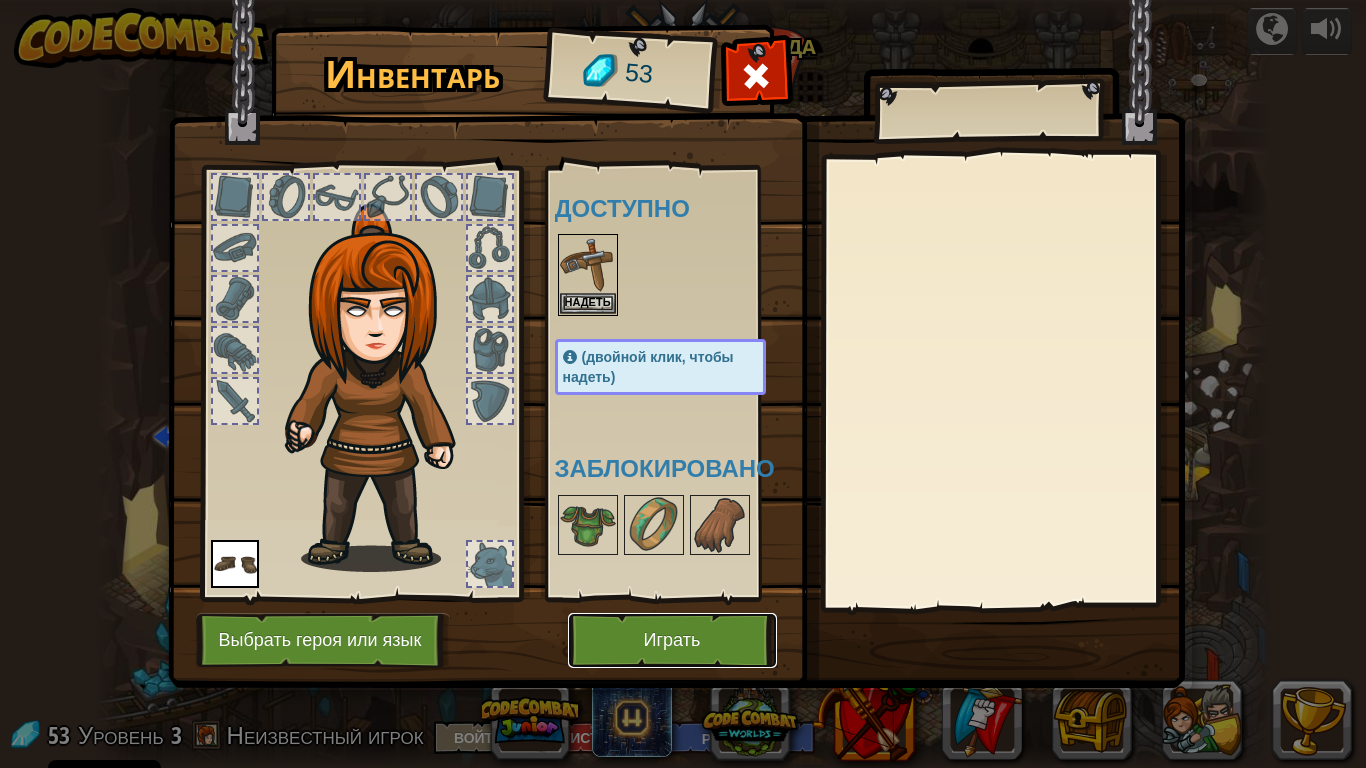 click on "Играть" at bounding box center (672, 640) 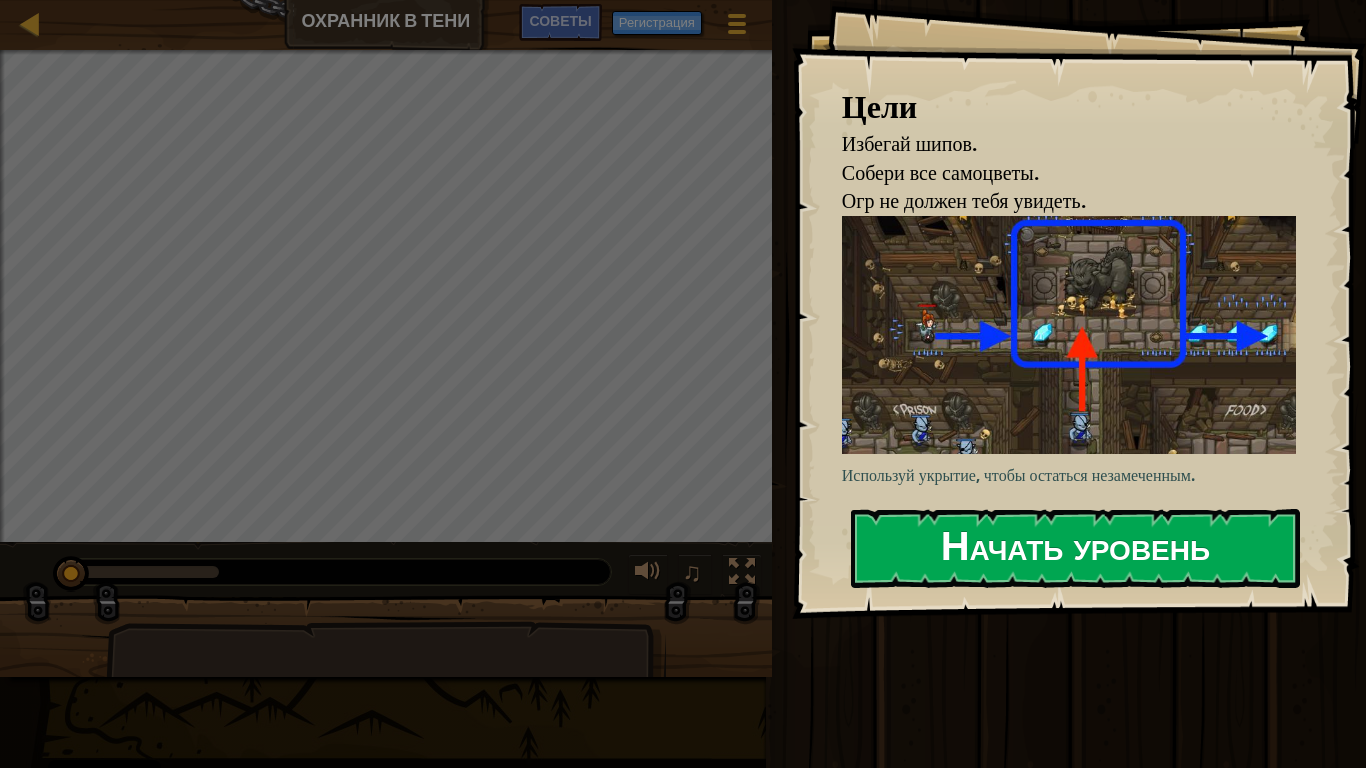 click on "Начать уровень" at bounding box center (1075, 548) 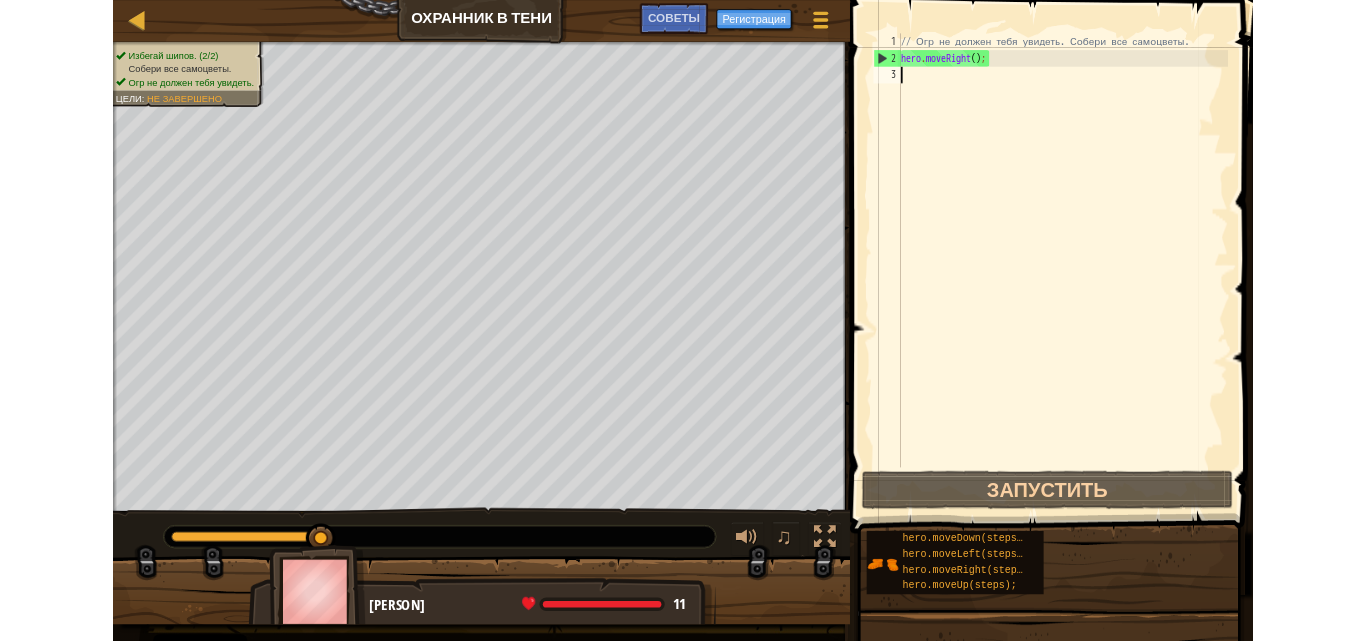 scroll, scrollTop: 9, scrollLeft: 0, axis: vertical 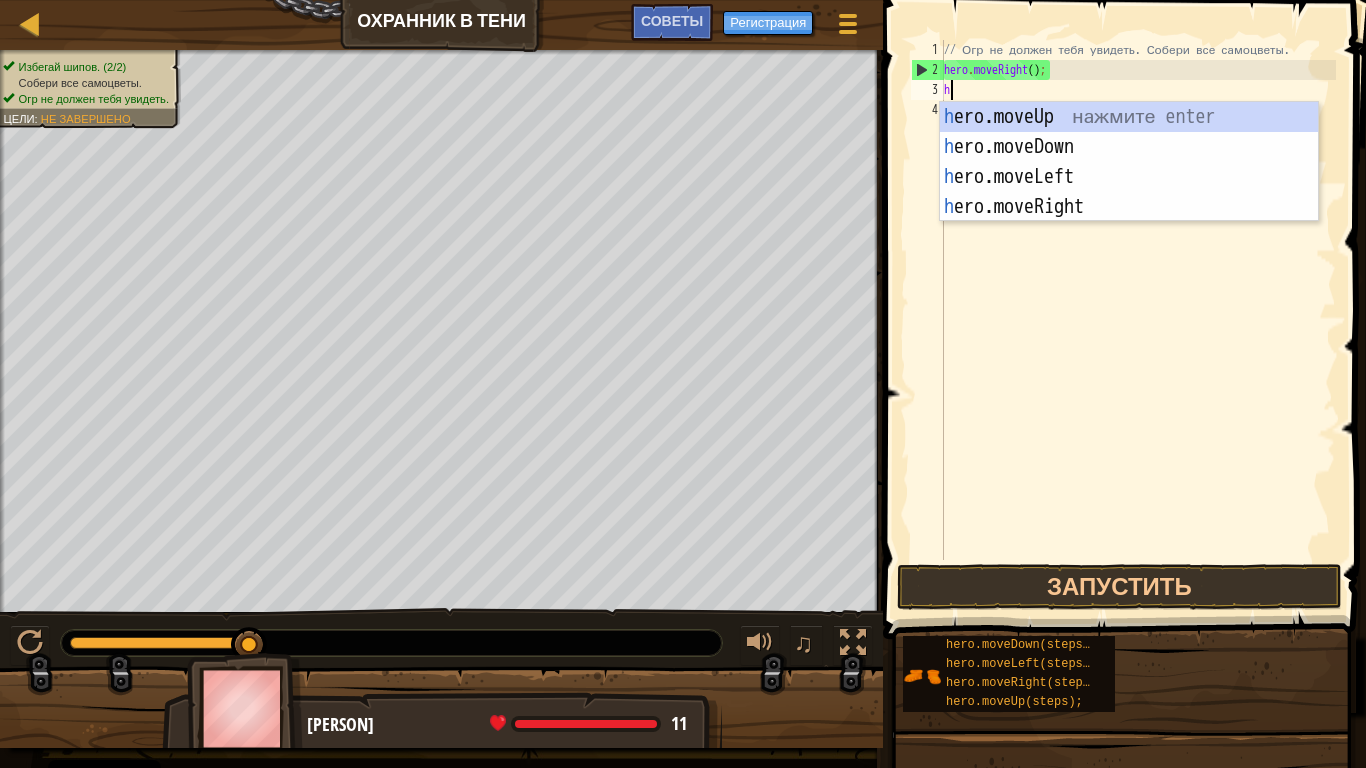 type on "he" 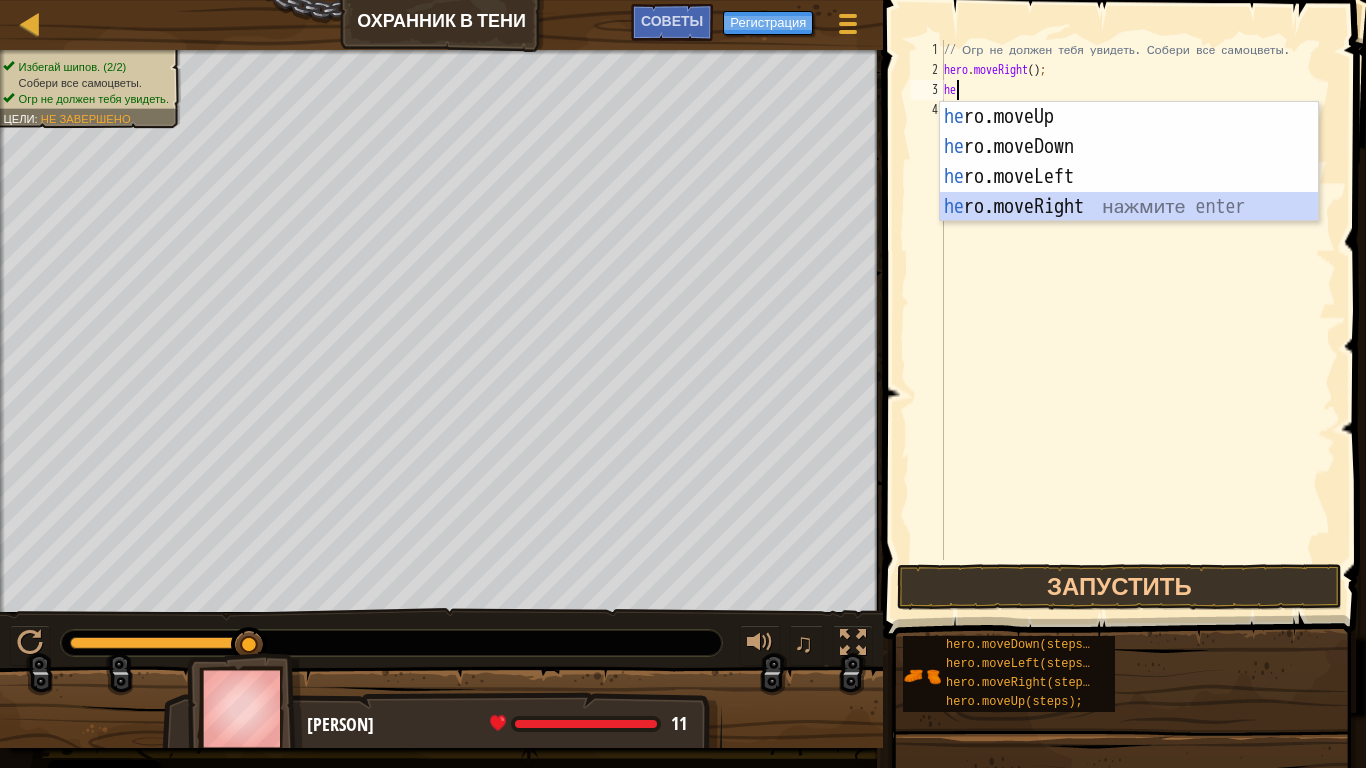 type 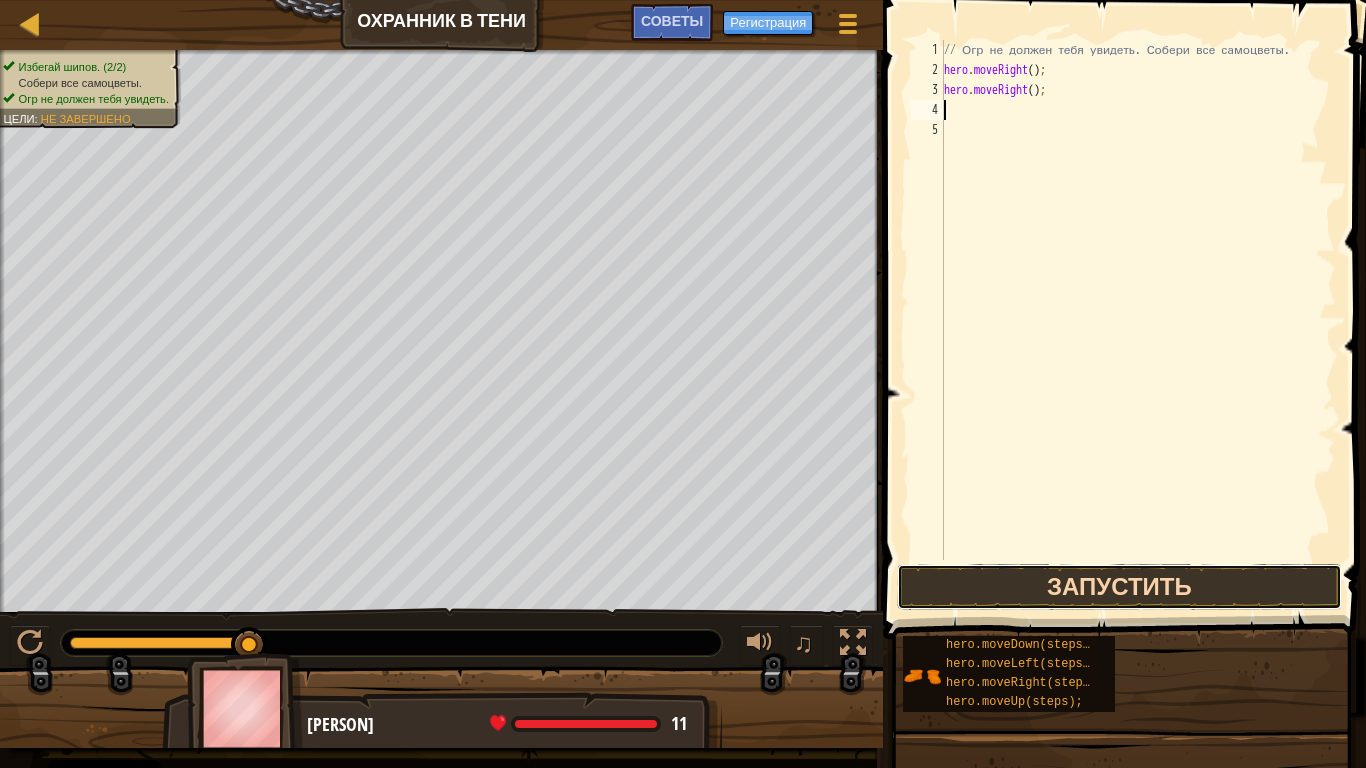 click on "Запустить" at bounding box center [1119, 587] 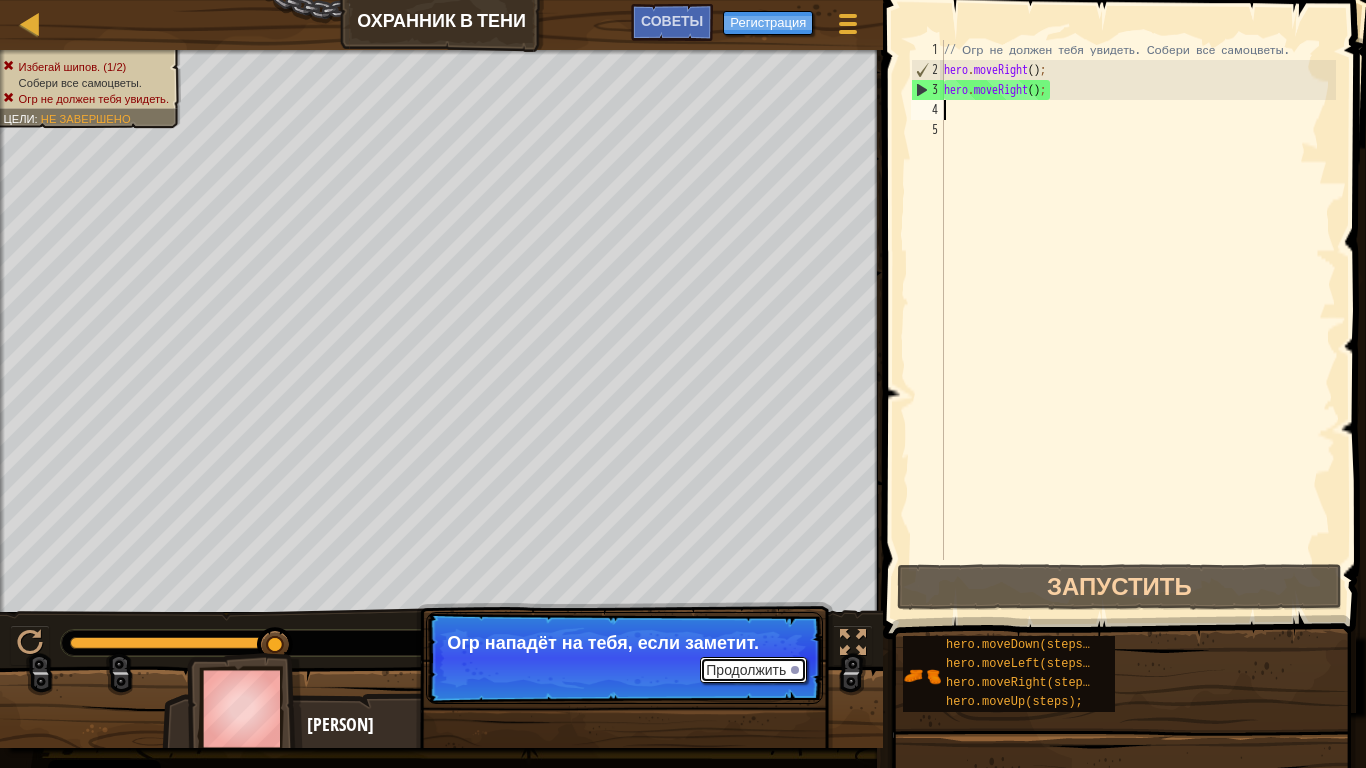 click on "Продолжить" at bounding box center (753, 670) 